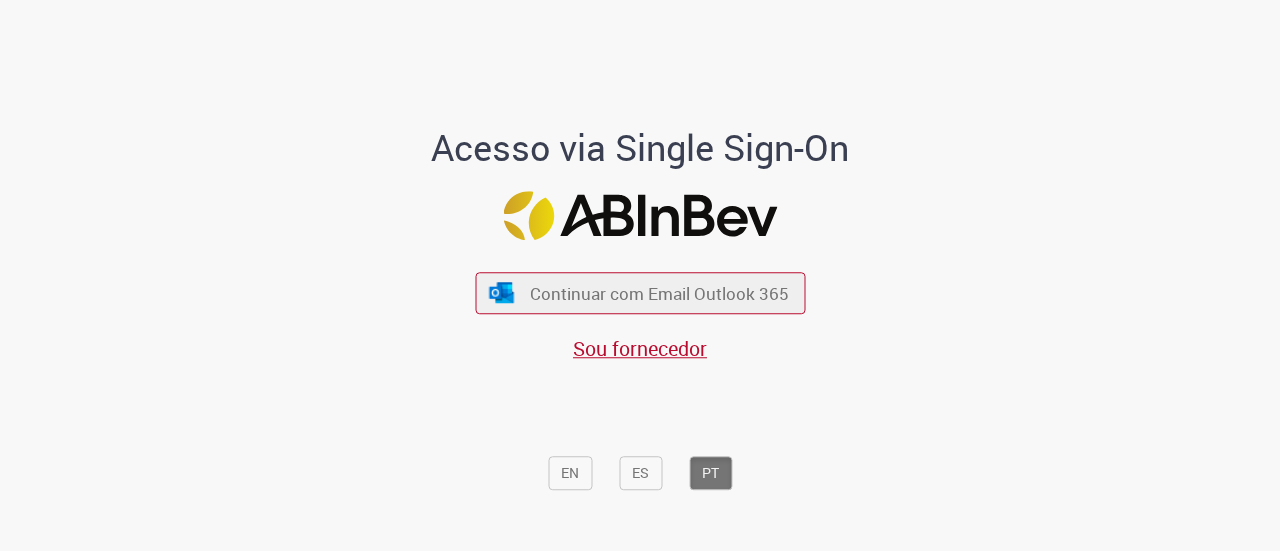 scroll, scrollTop: 0, scrollLeft: 0, axis: both 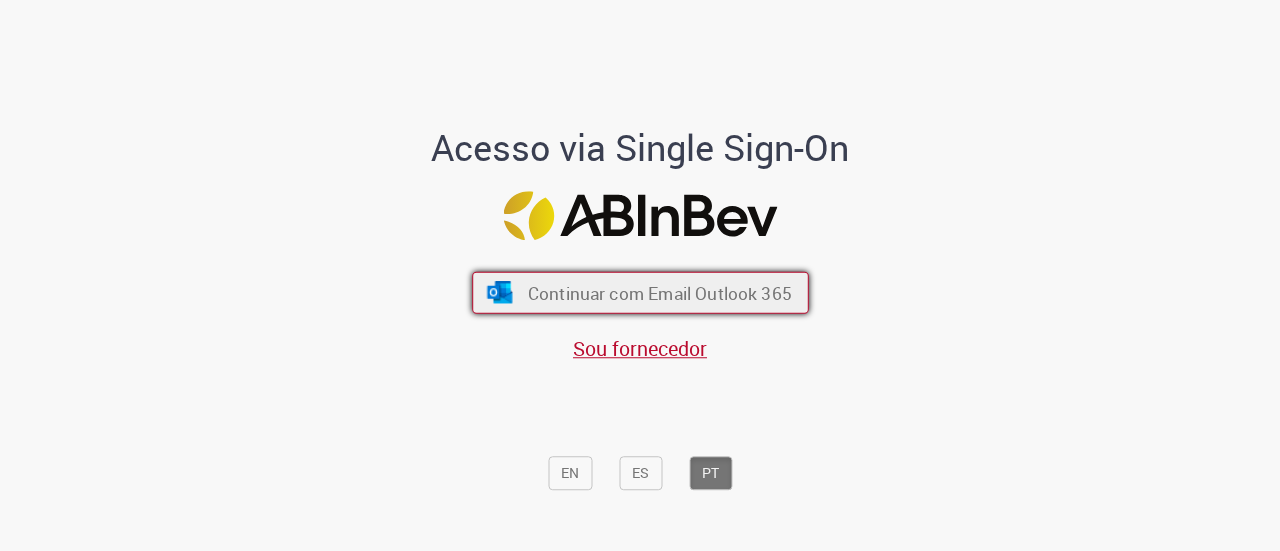 click on "Continuar com Email Outlook 365" at bounding box center [659, 292] 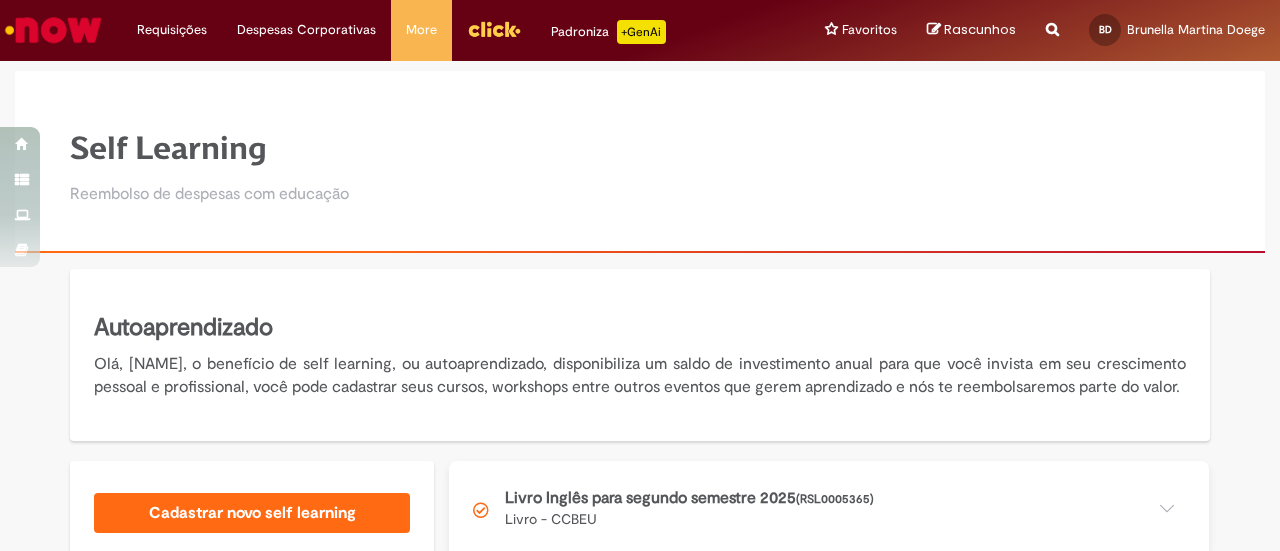 scroll, scrollTop: 0, scrollLeft: 0, axis: both 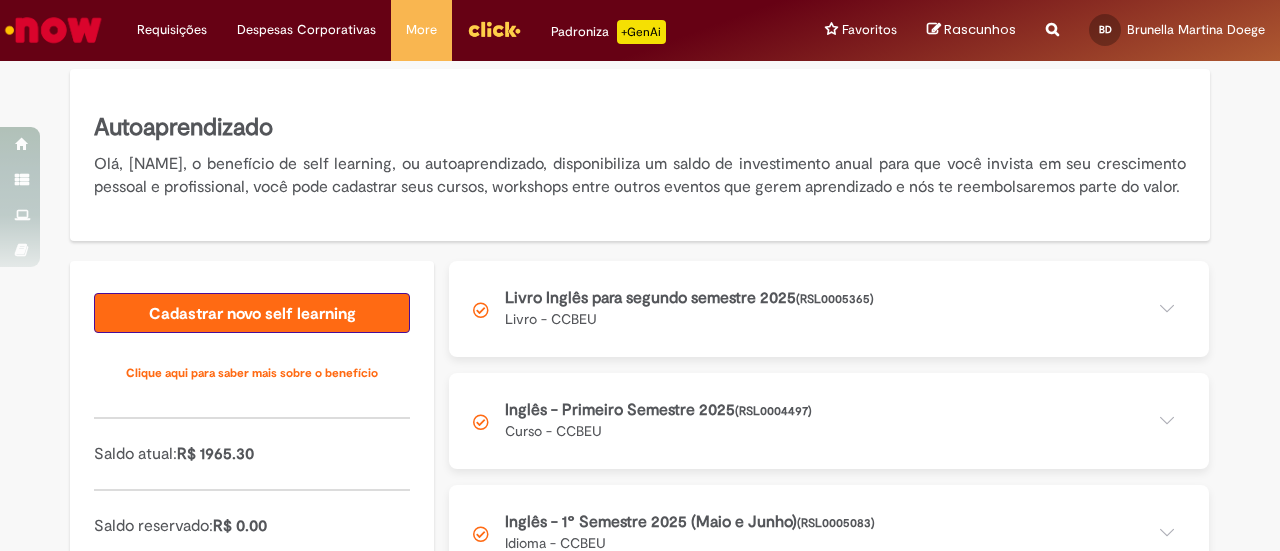 click on "Cadastrar novo self learning" at bounding box center (252, 313) 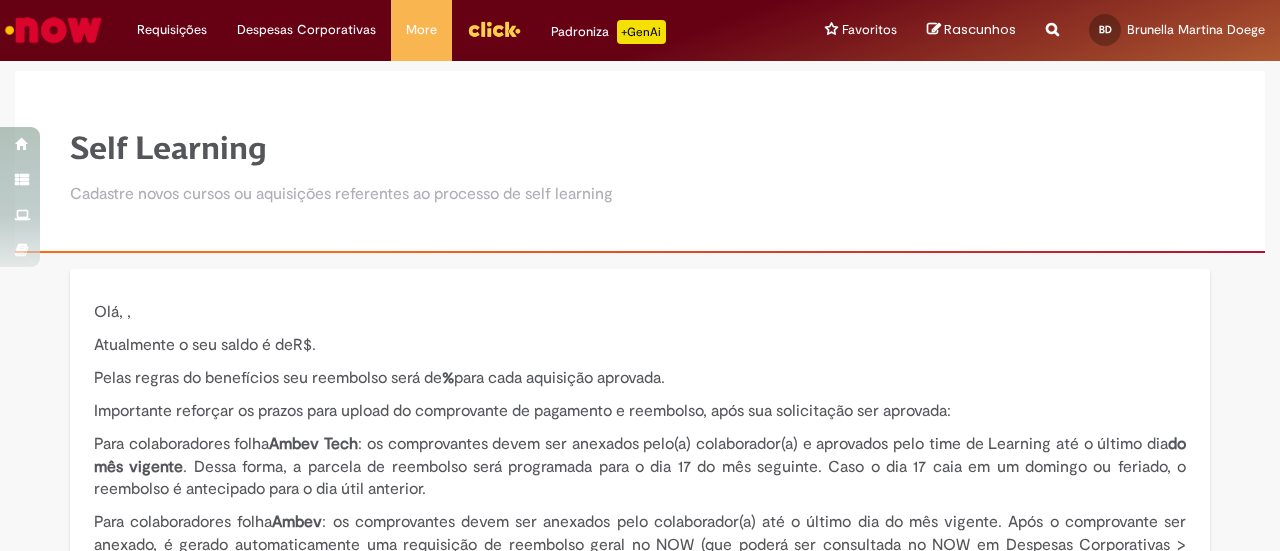 type on "**********" 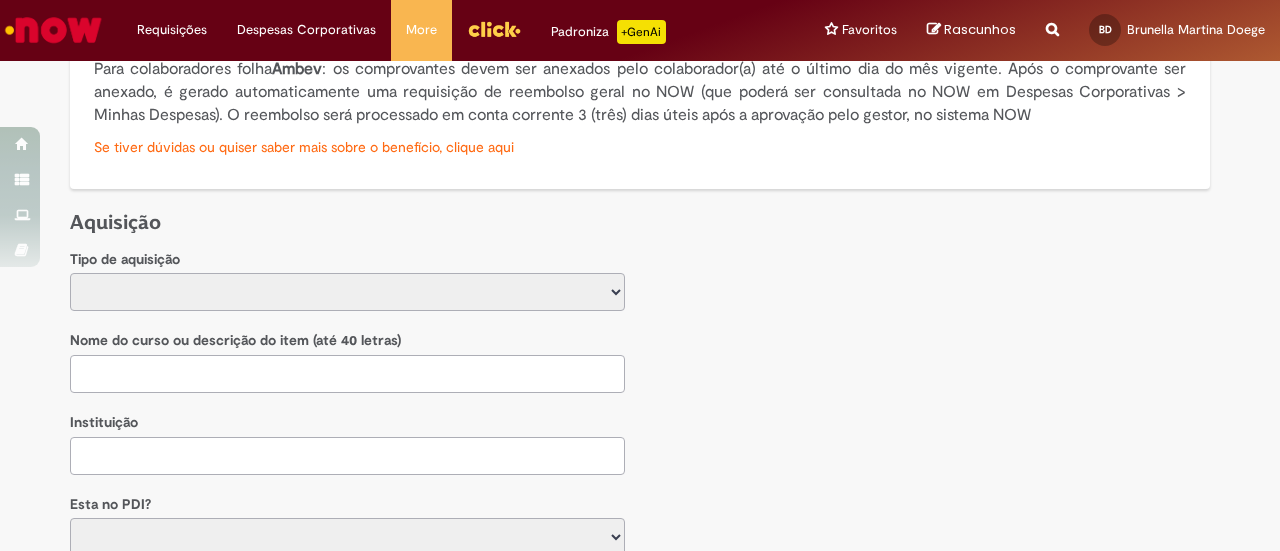 scroll, scrollTop: 500, scrollLeft: 0, axis: vertical 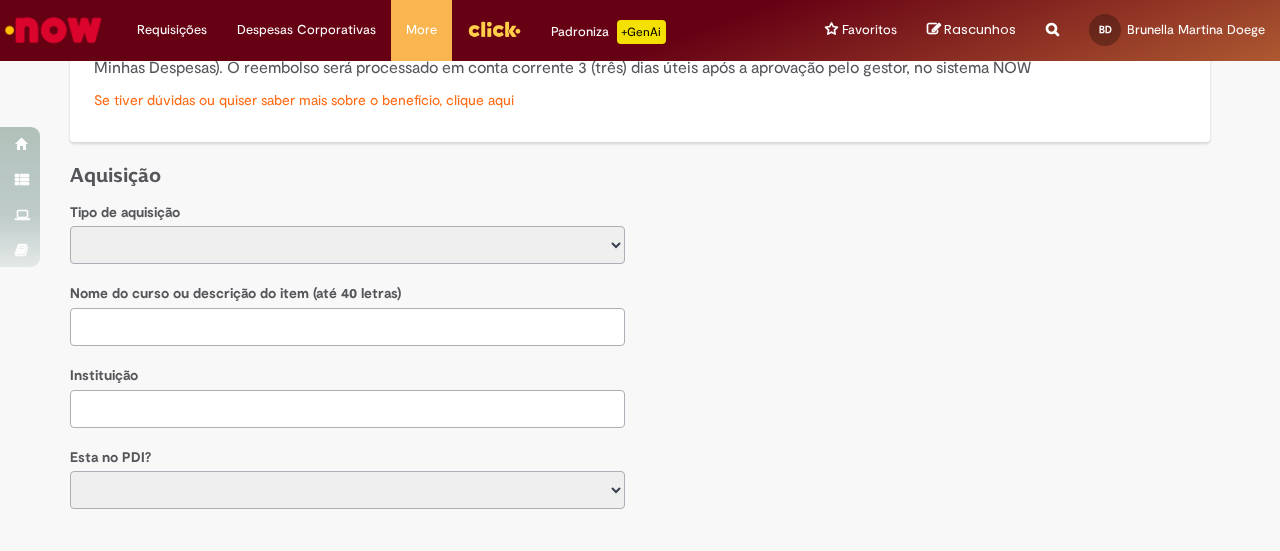 click on "**********" at bounding box center [347, 245] 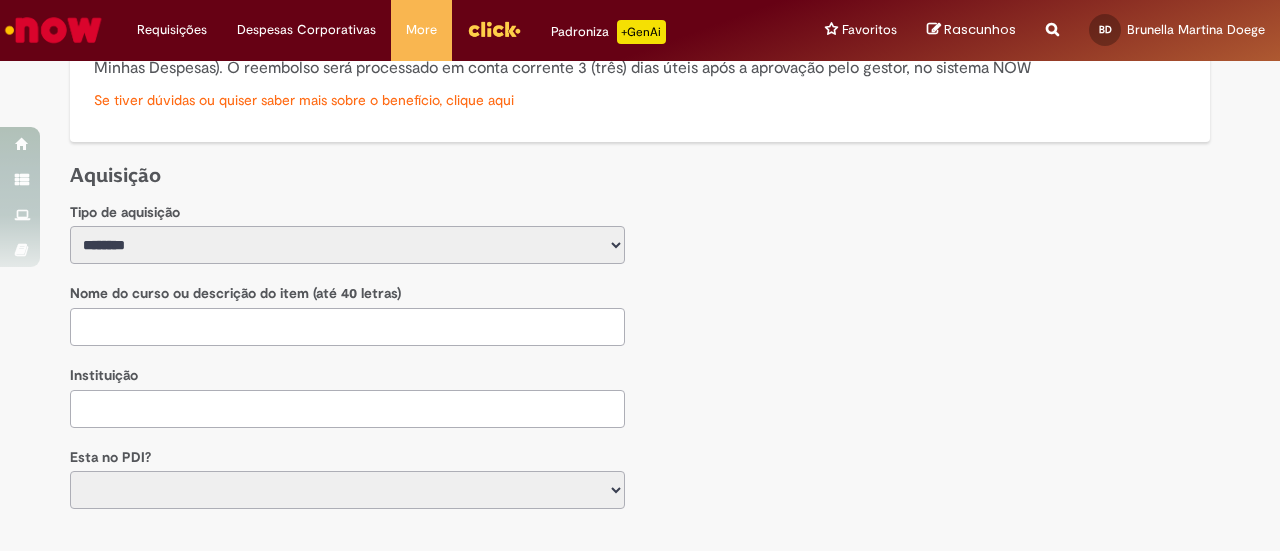 click on "**********" at bounding box center [347, 245] 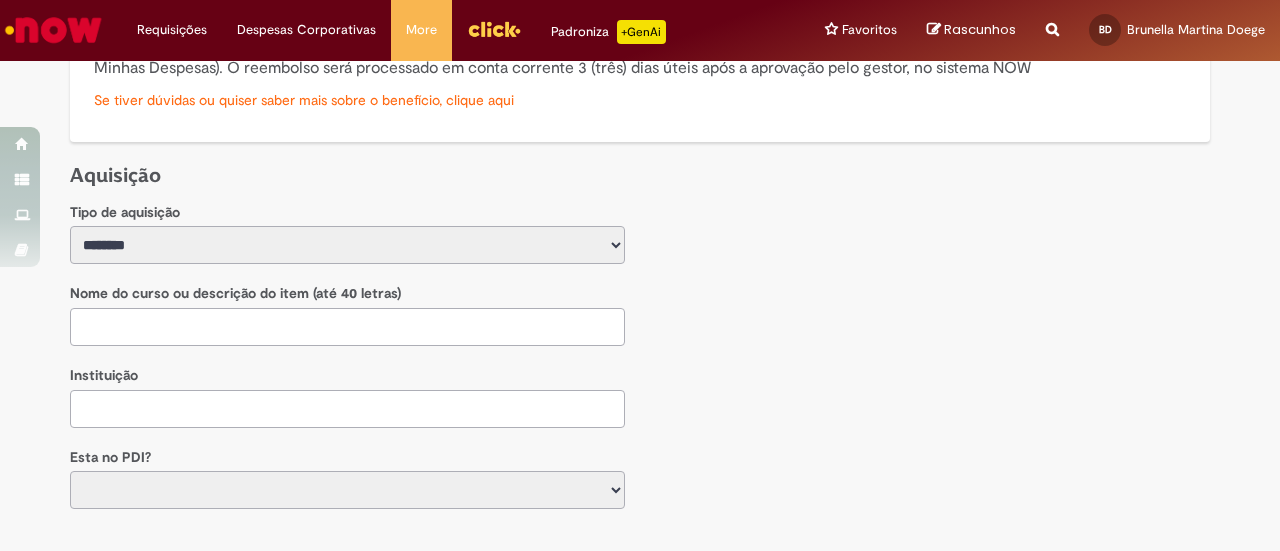 click at bounding box center (347, 327) 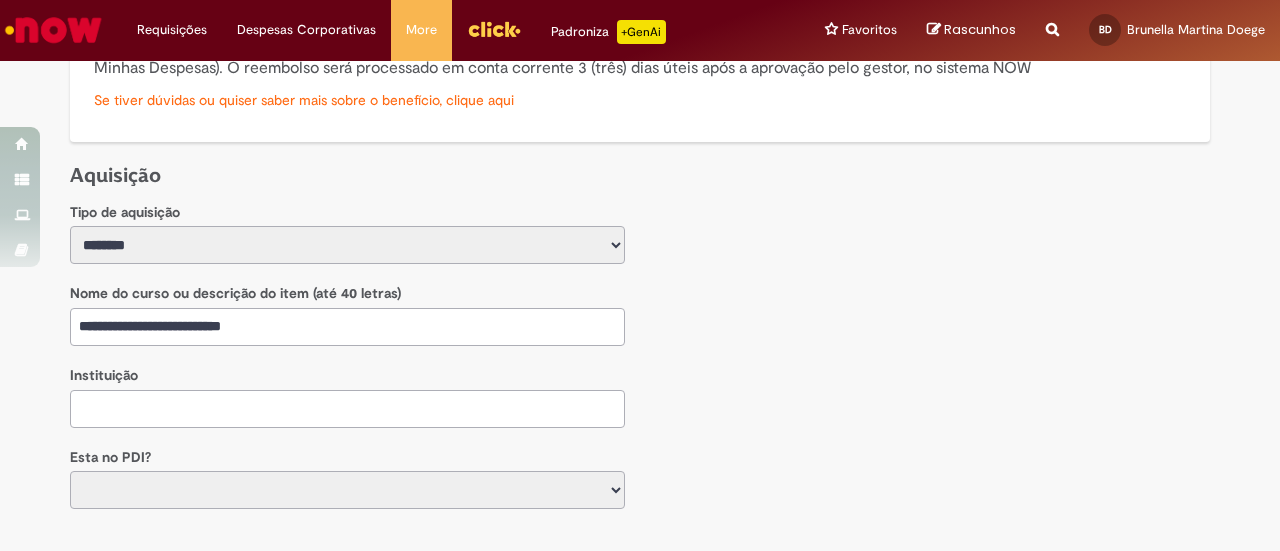 type on "**********" 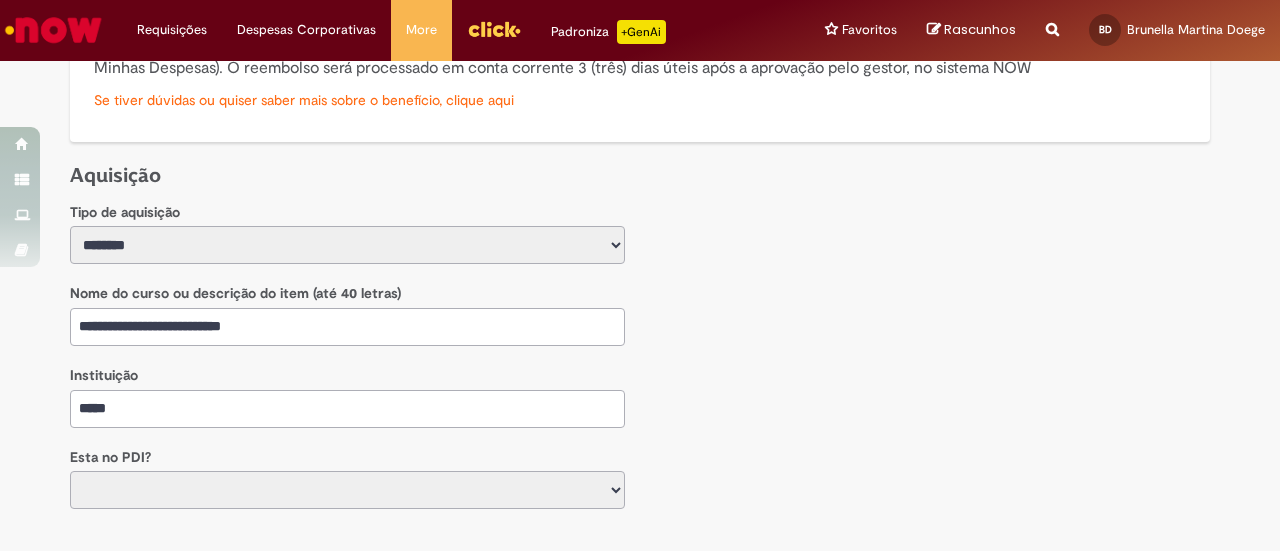 type on "*****" 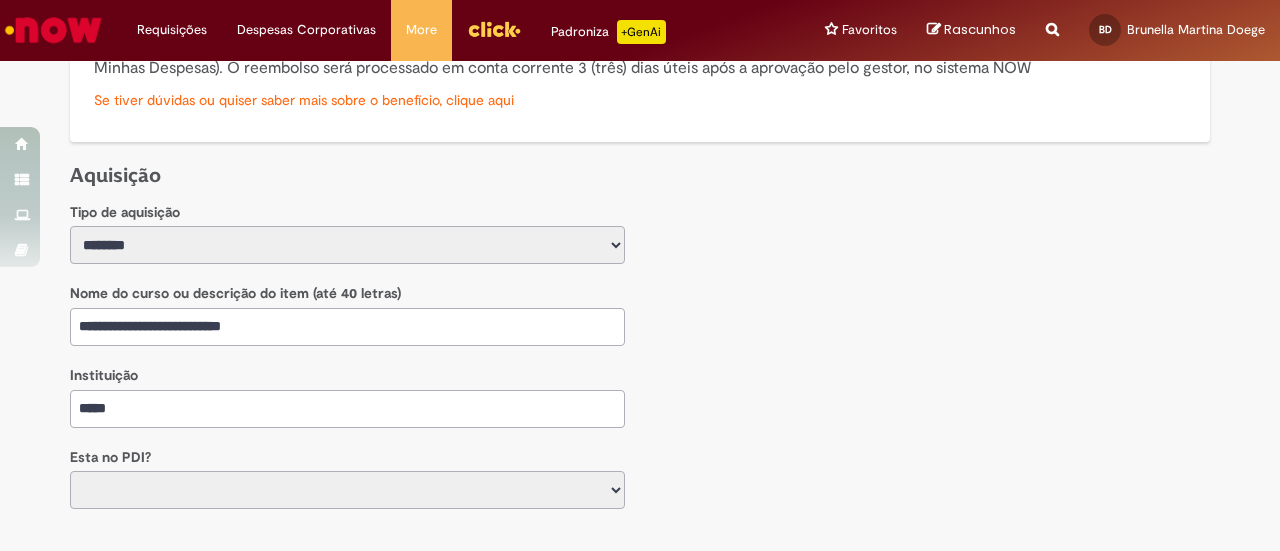 click on "*** ***" at bounding box center [347, 490] 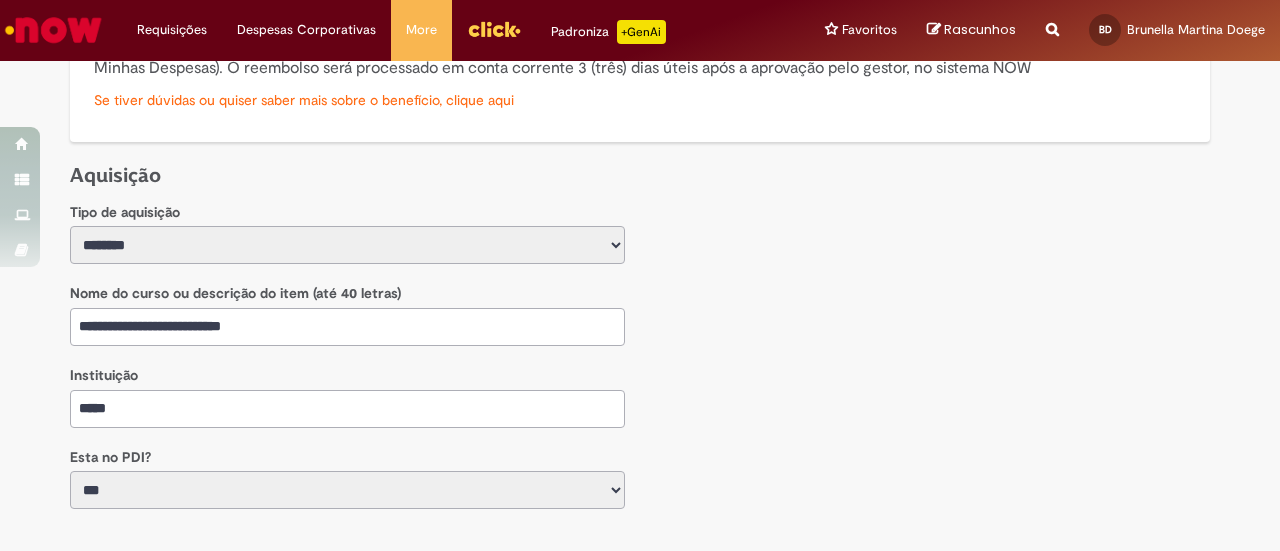 click on "*** ***" at bounding box center [347, 490] 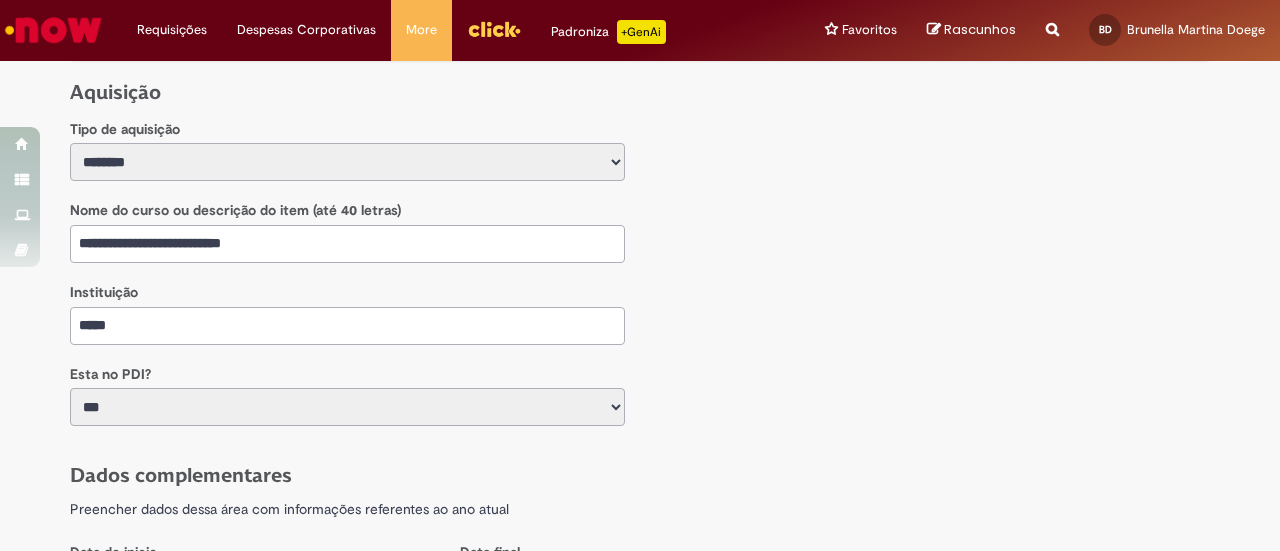scroll, scrollTop: 800, scrollLeft: 0, axis: vertical 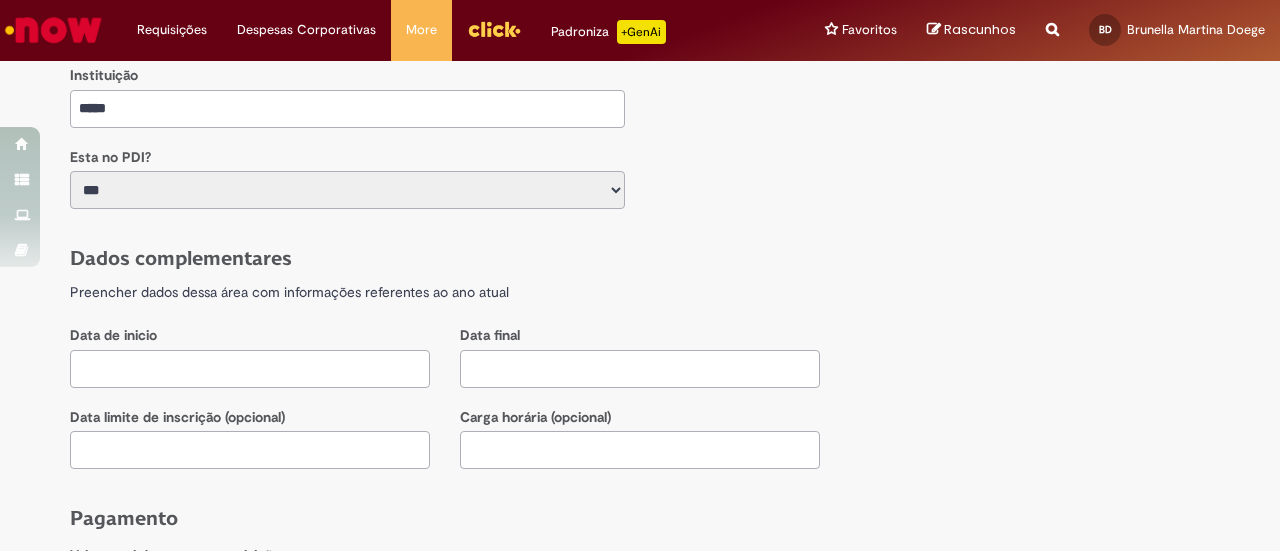 click at bounding box center [250, 369] 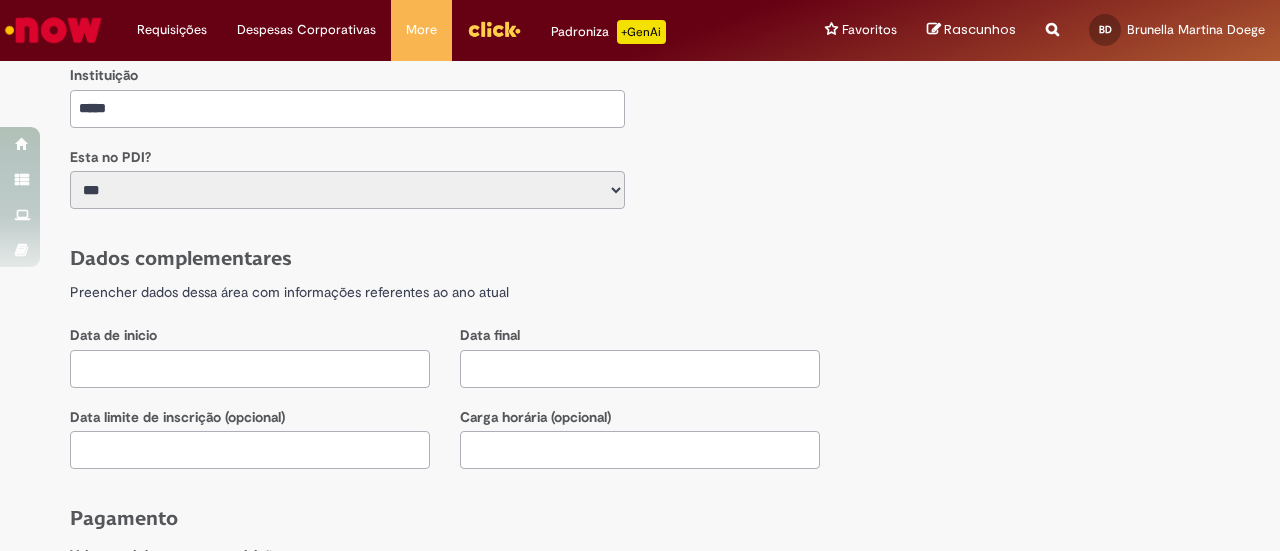 click at bounding box center [250, 369] 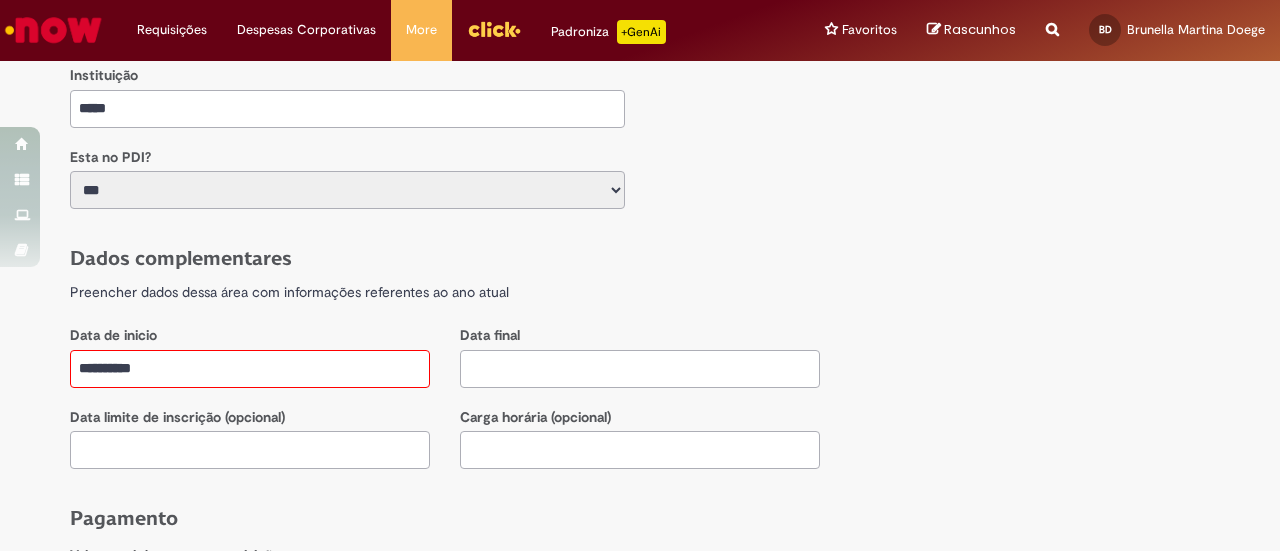 type on "**********" 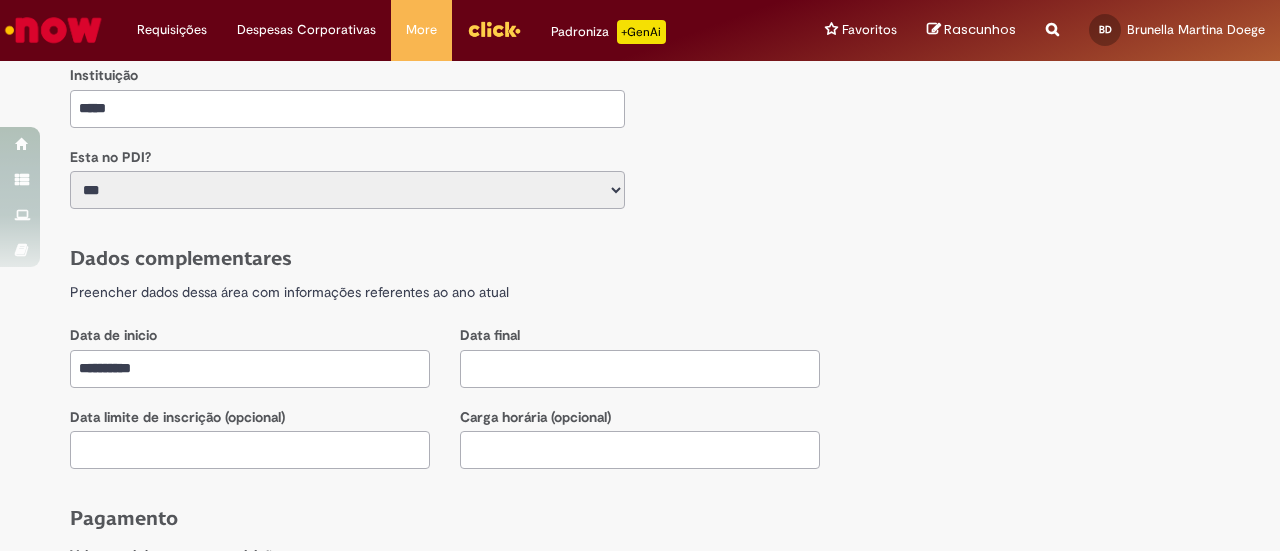 click at bounding box center [640, 369] 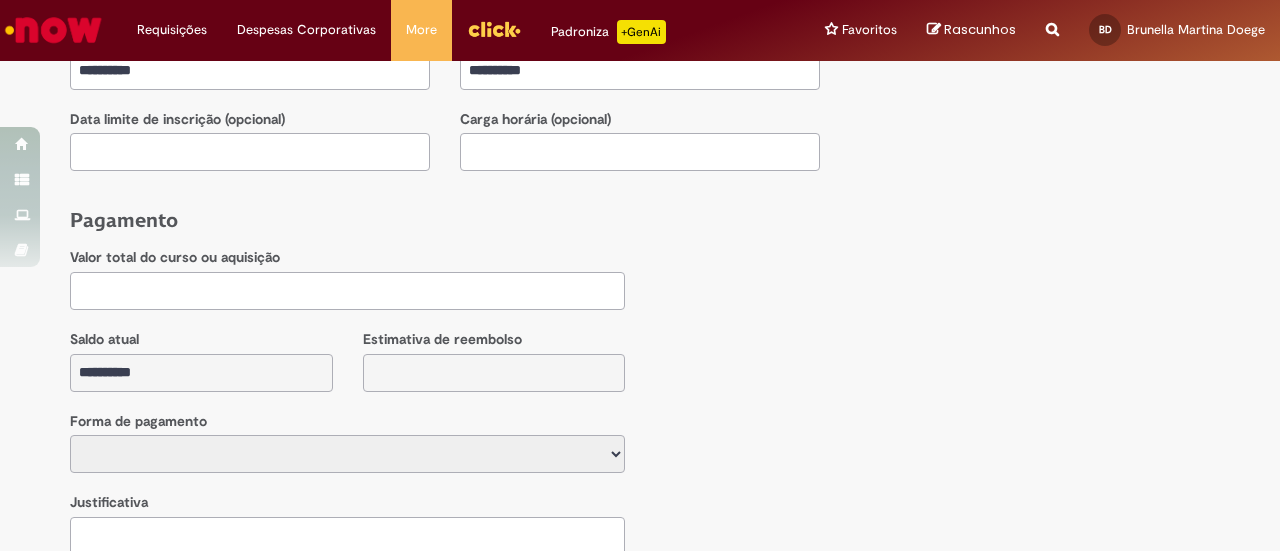 scroll, scrollTop: 1100, scrollLeft: 0, axis: vertical 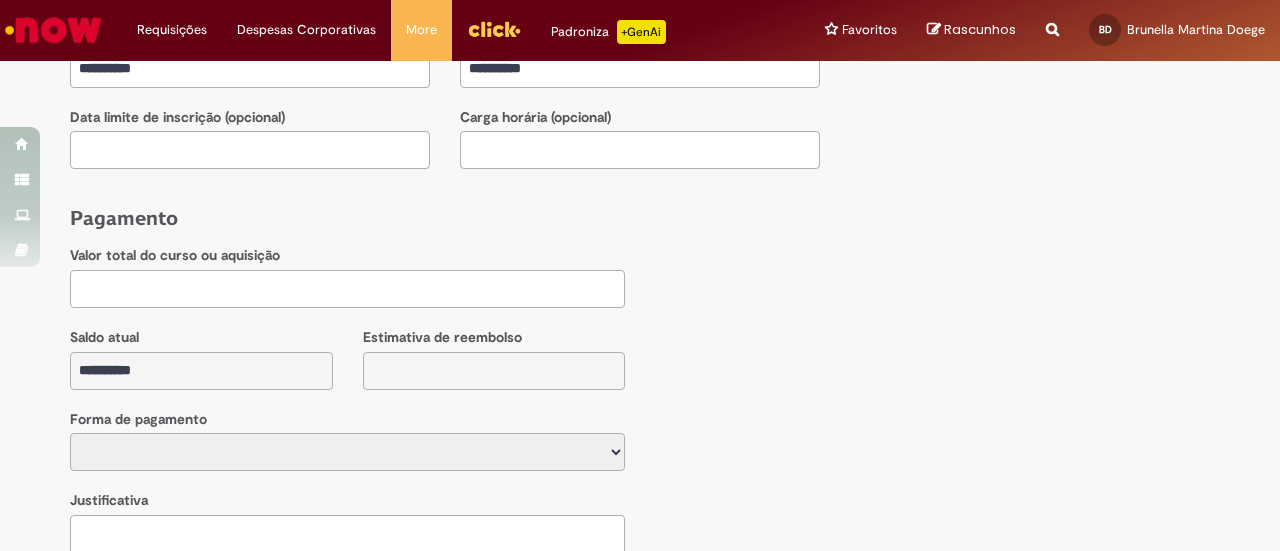 type on "**********" 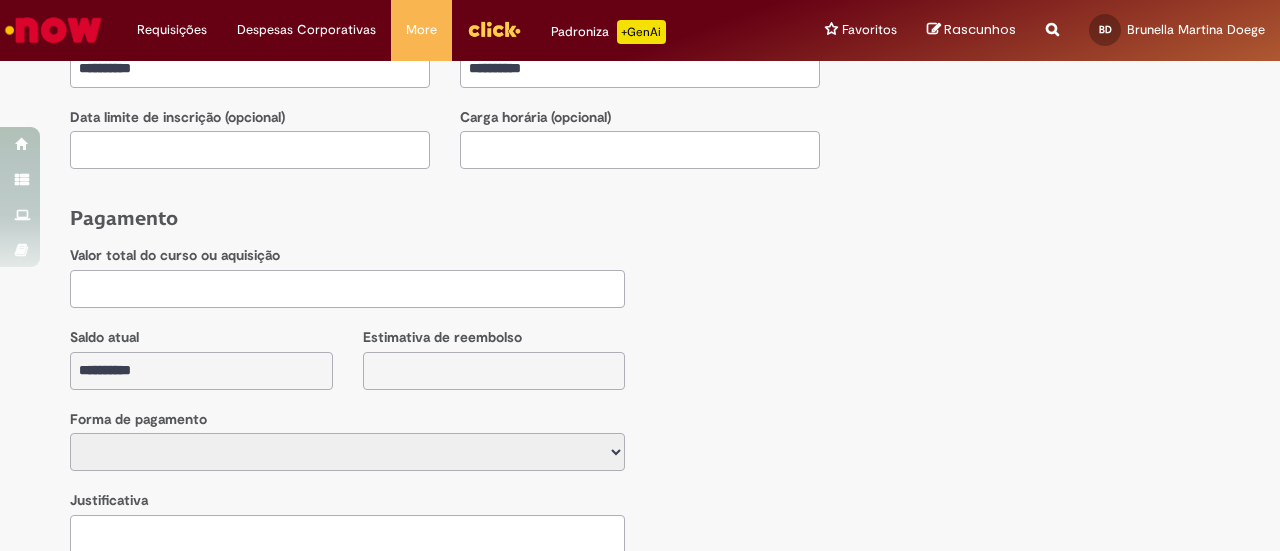 click at bounding box center (347, 289) 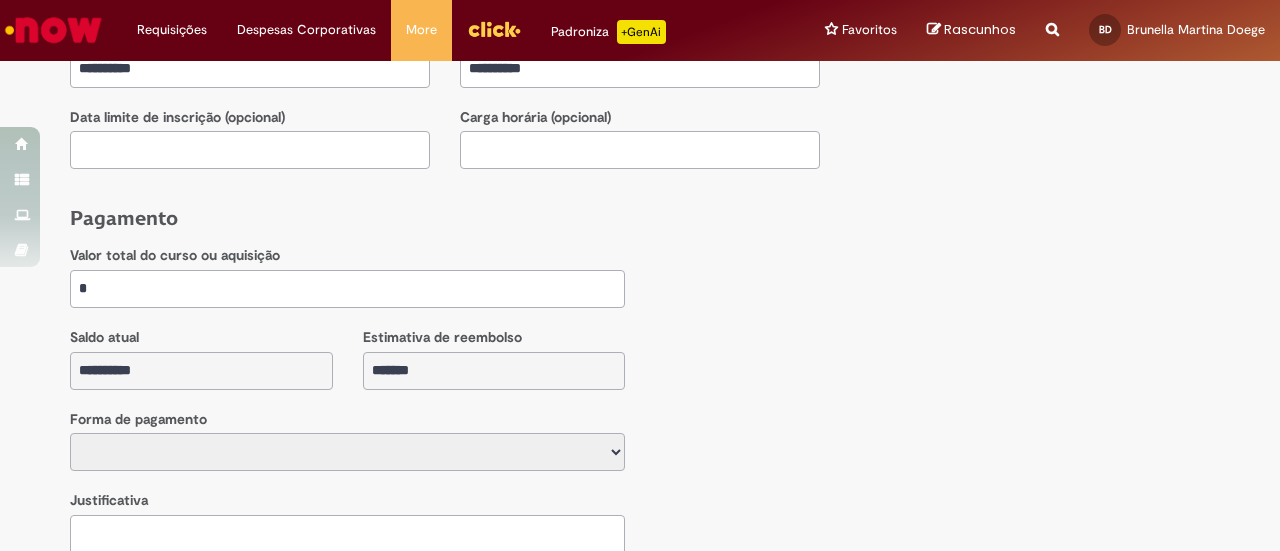 type on "**" 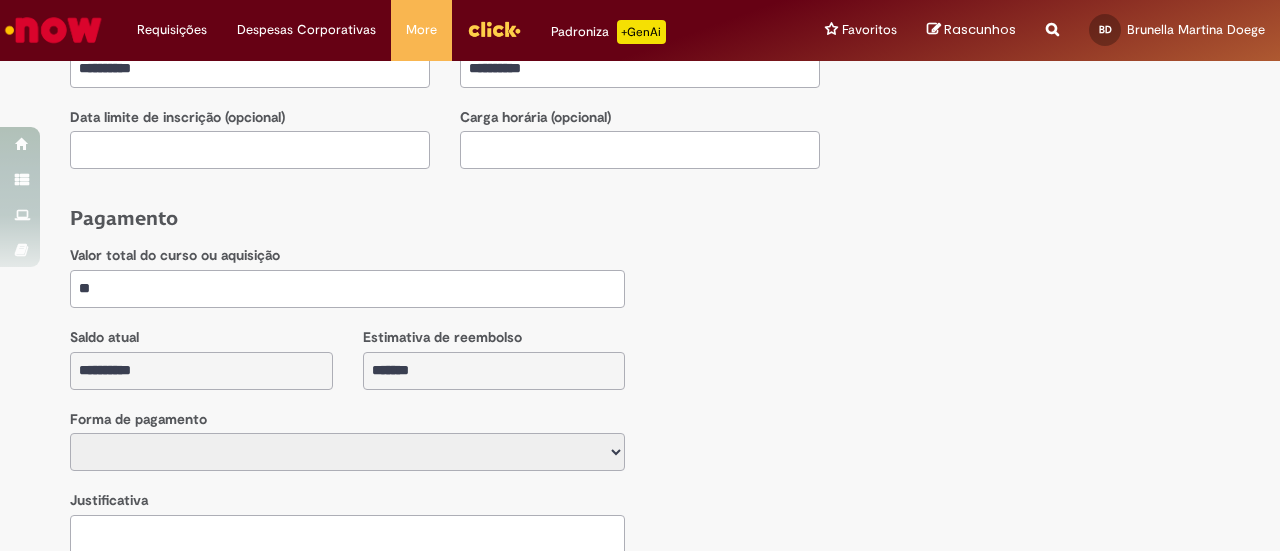 type on "***" 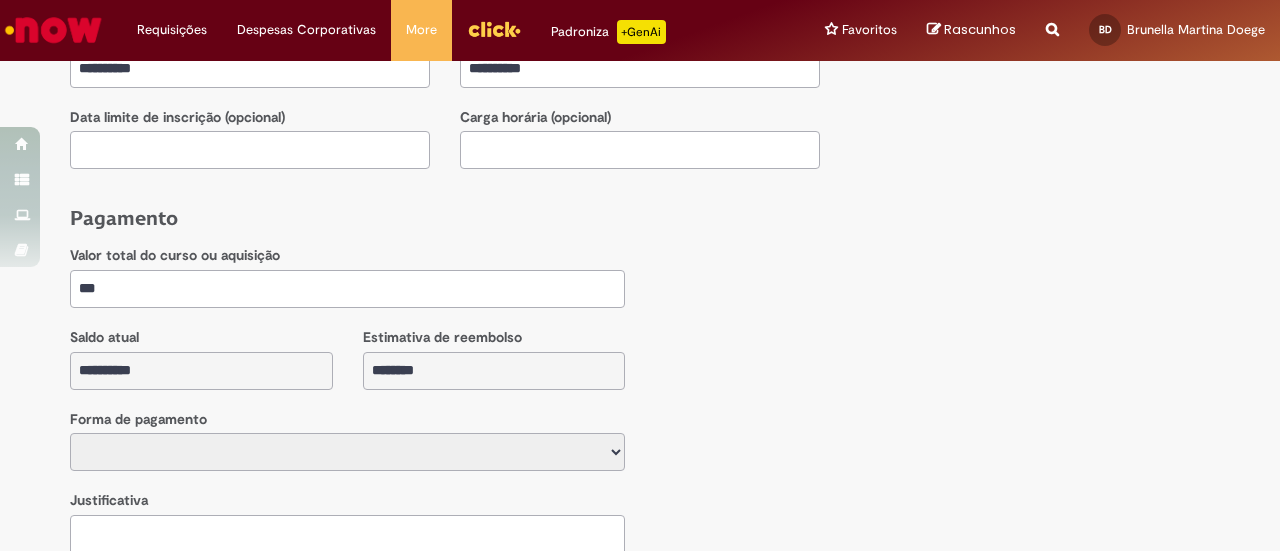 type on "****" 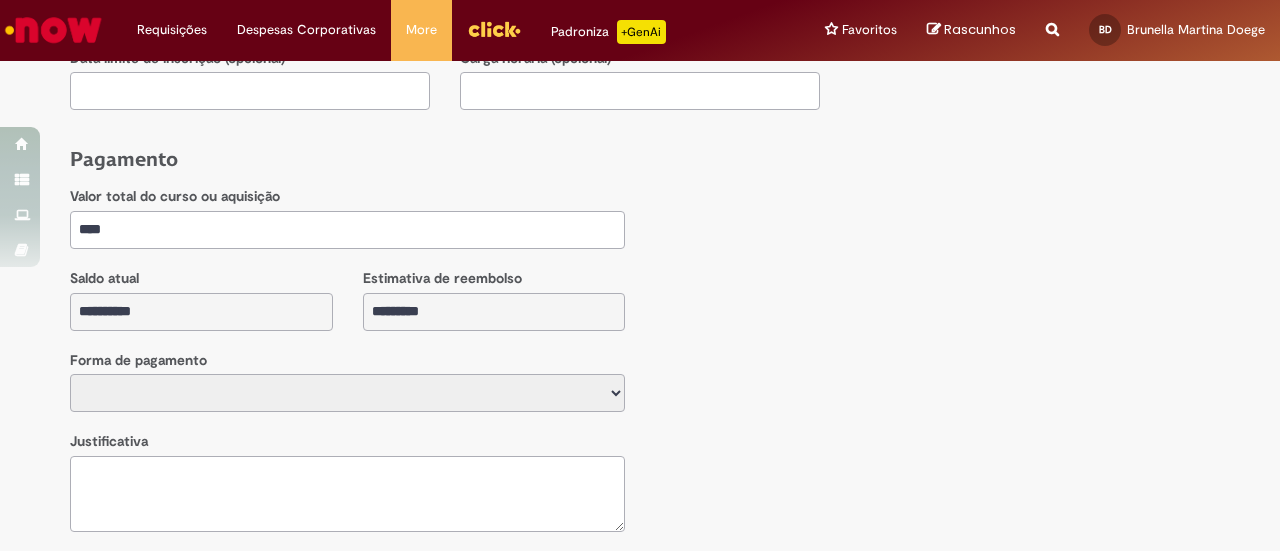 scroll, scrollTop: 1200, scrollLeft: 0, axis: vertical 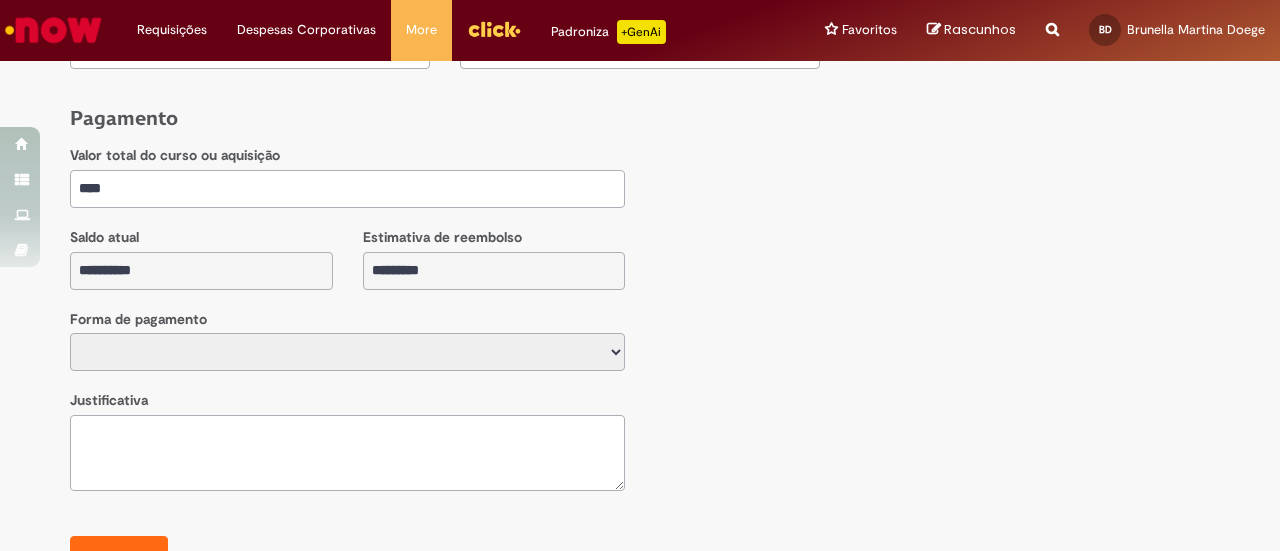type on "****" 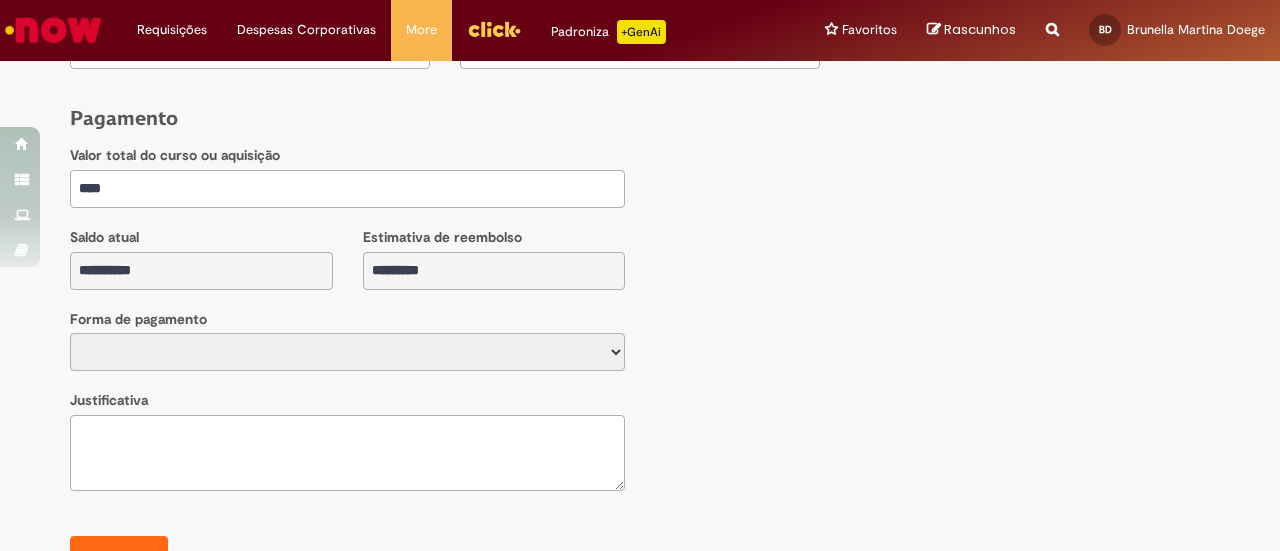 click on "**********" at bounding box center (347, 352) 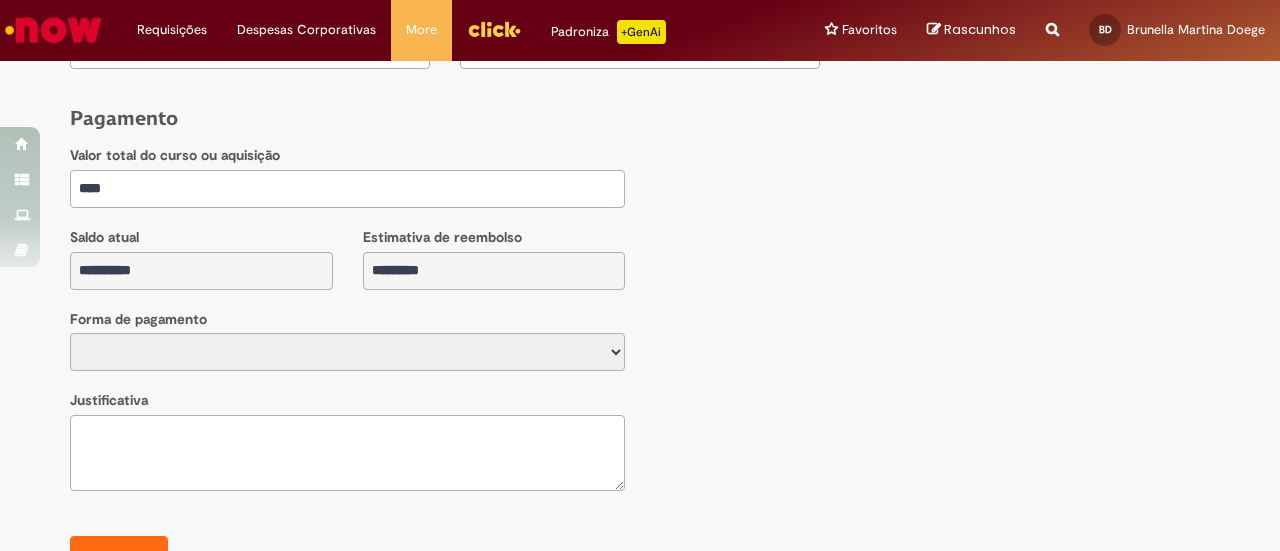 select on "*" 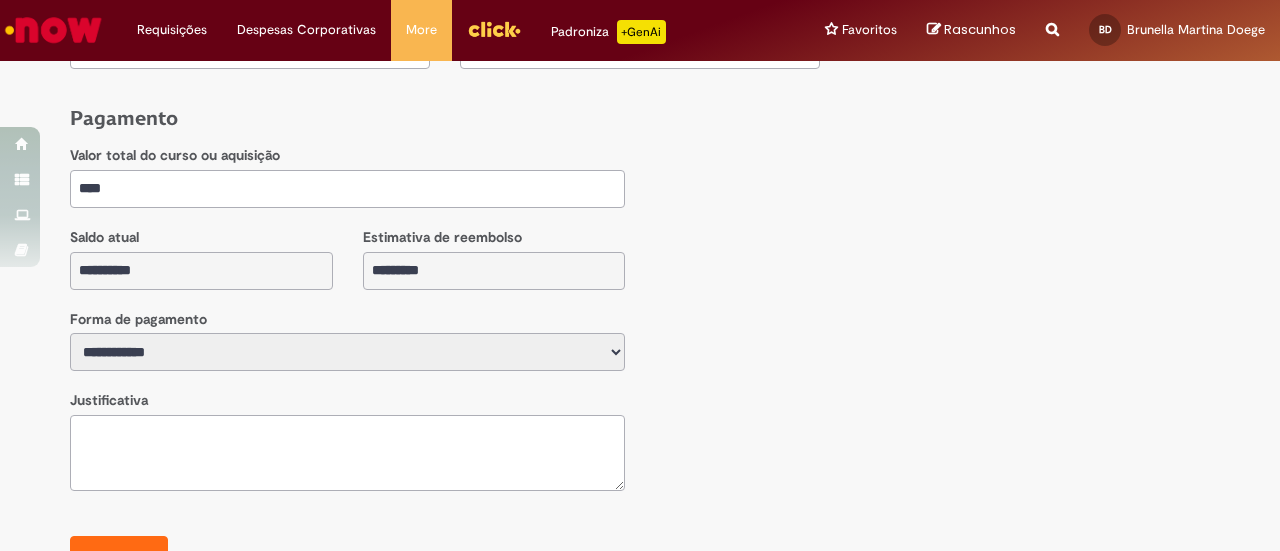 click on "**********" at bounding box center (347, 352) 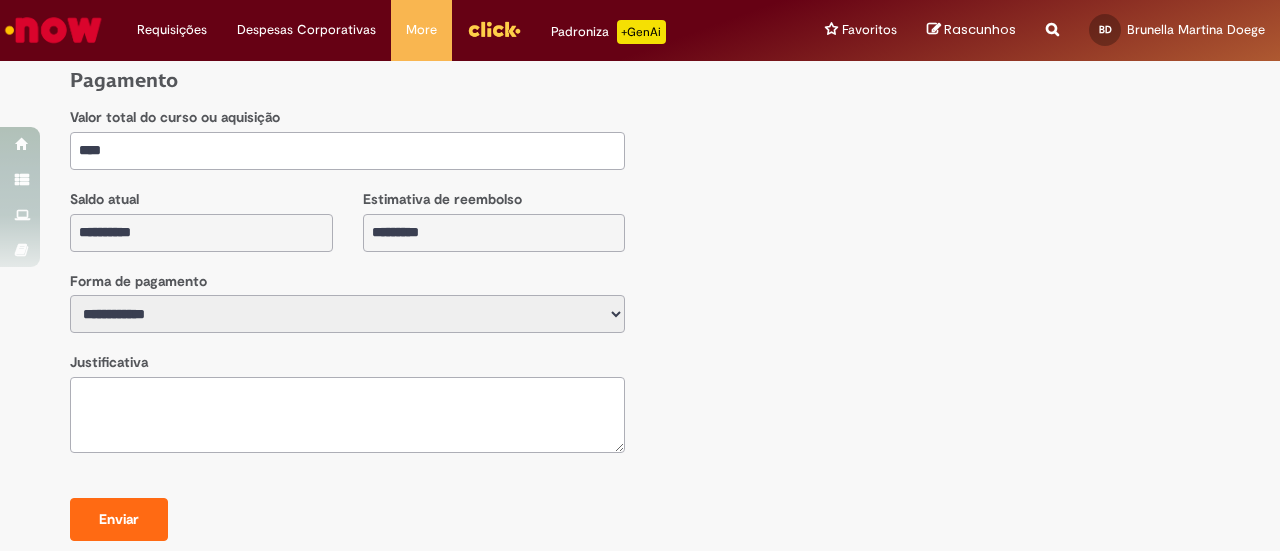 scroll, scrollTop: 1258, scrollLeft: 0, axis: vertical 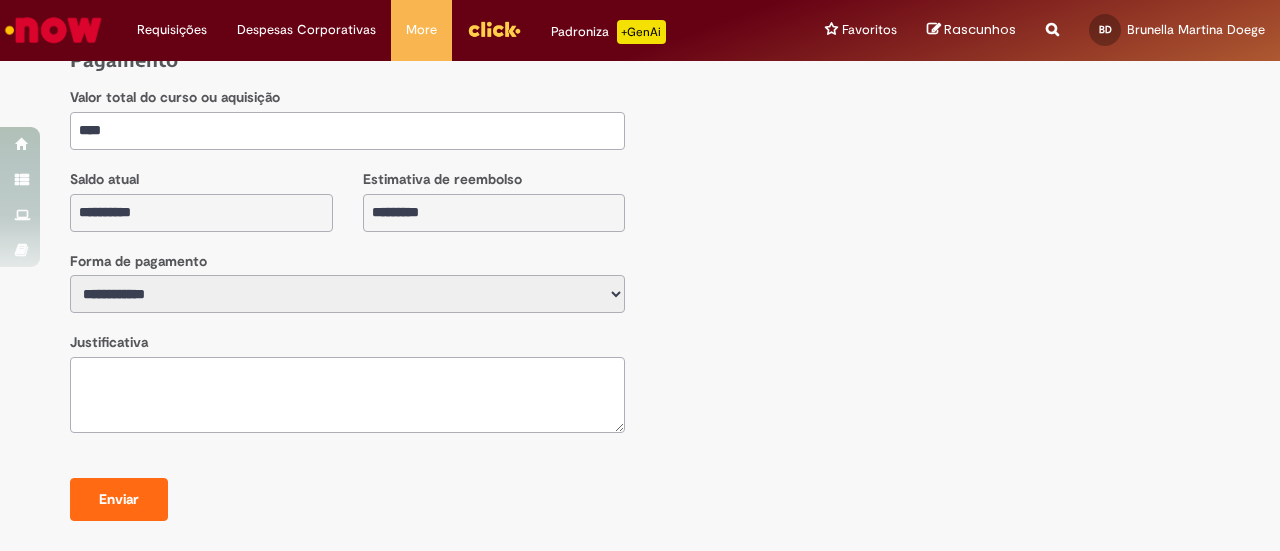 click on "Enviar" at bounding box center (119, 500) 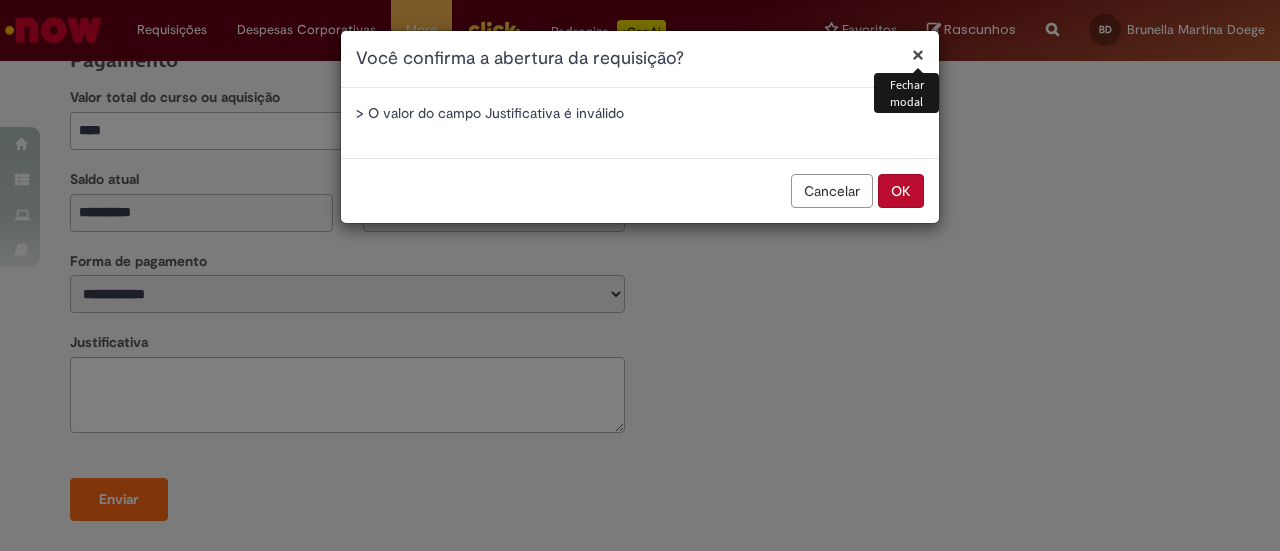 click on "OK" at bounding box center [901, 191] 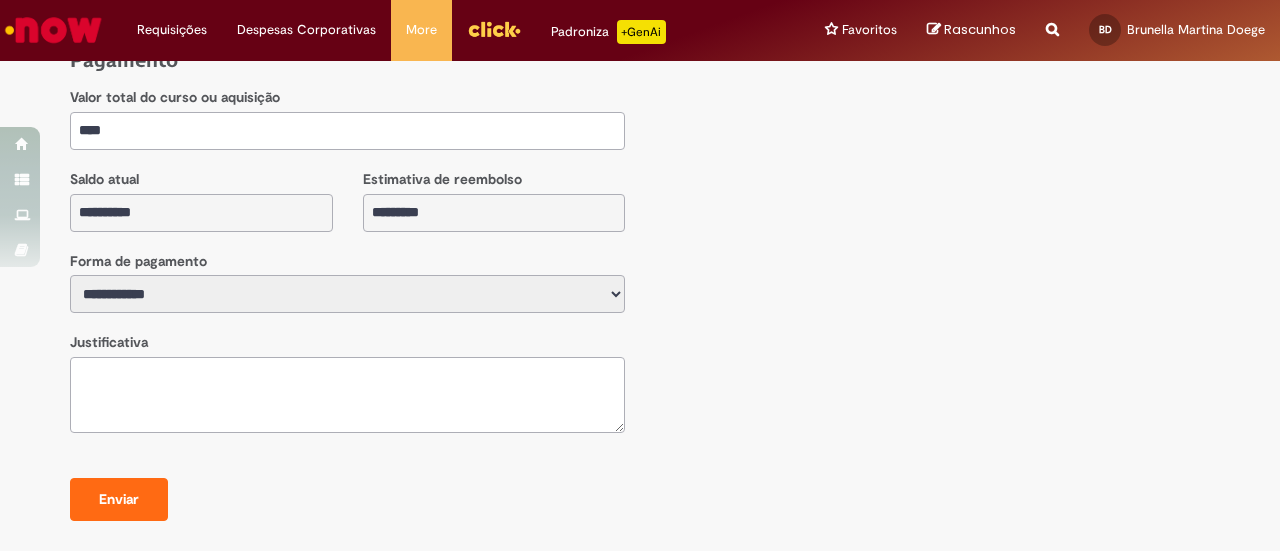 click at bounding box center [347, 395] 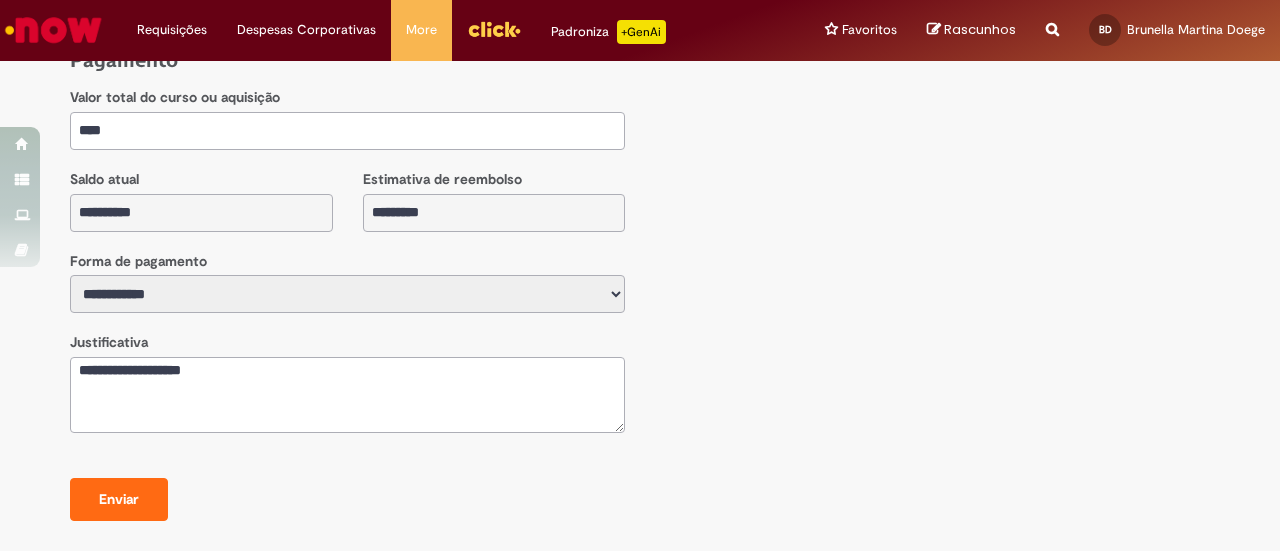 type on "**********" 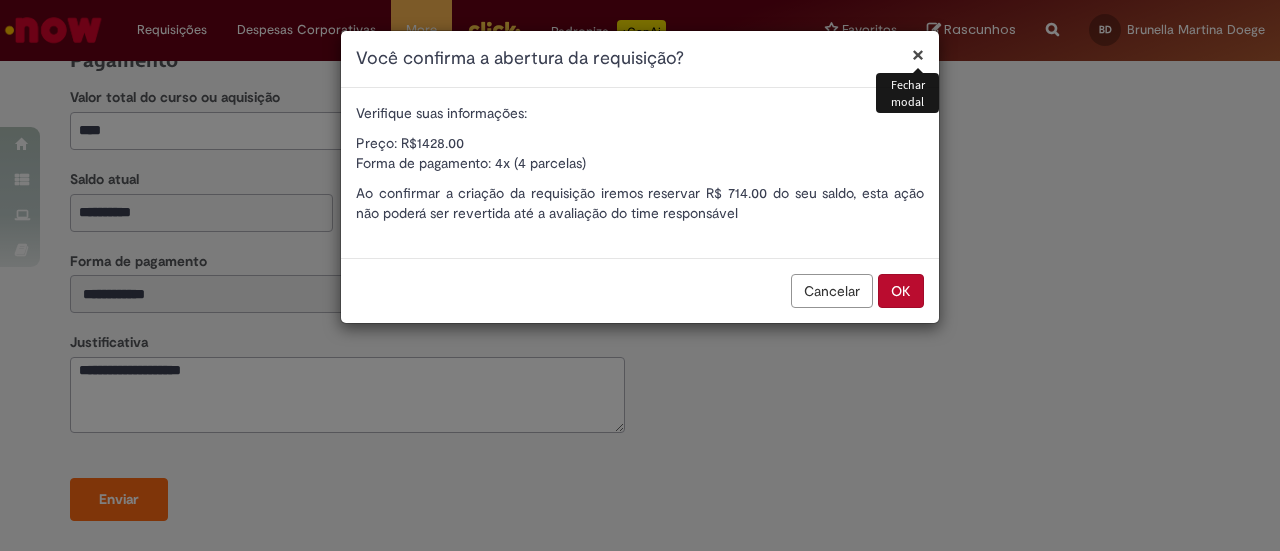 click on "Cancelar" at bounding box center [832, 291] 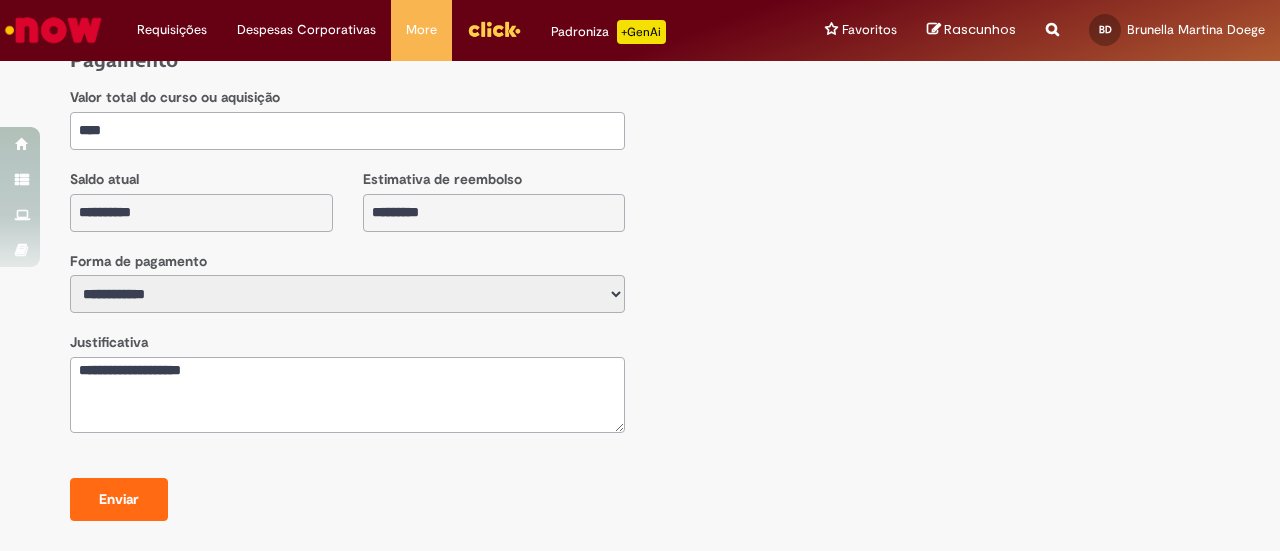 click on "**********" at bounding box center [640, 289] 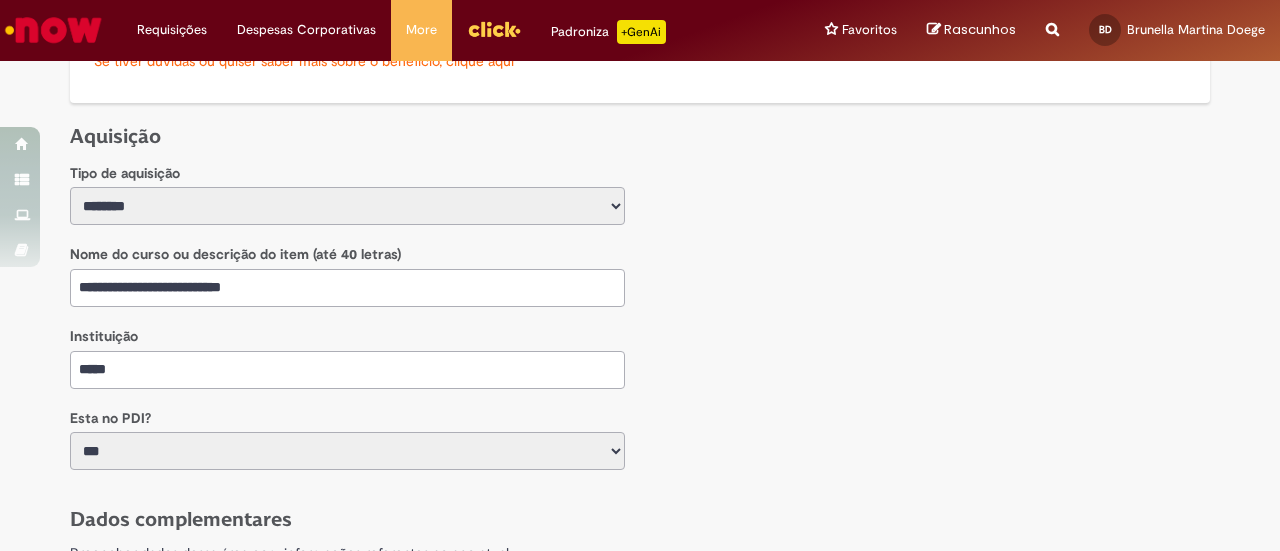 scroll, scrollTop: 558, scrollLeft: 0, axis: vertical 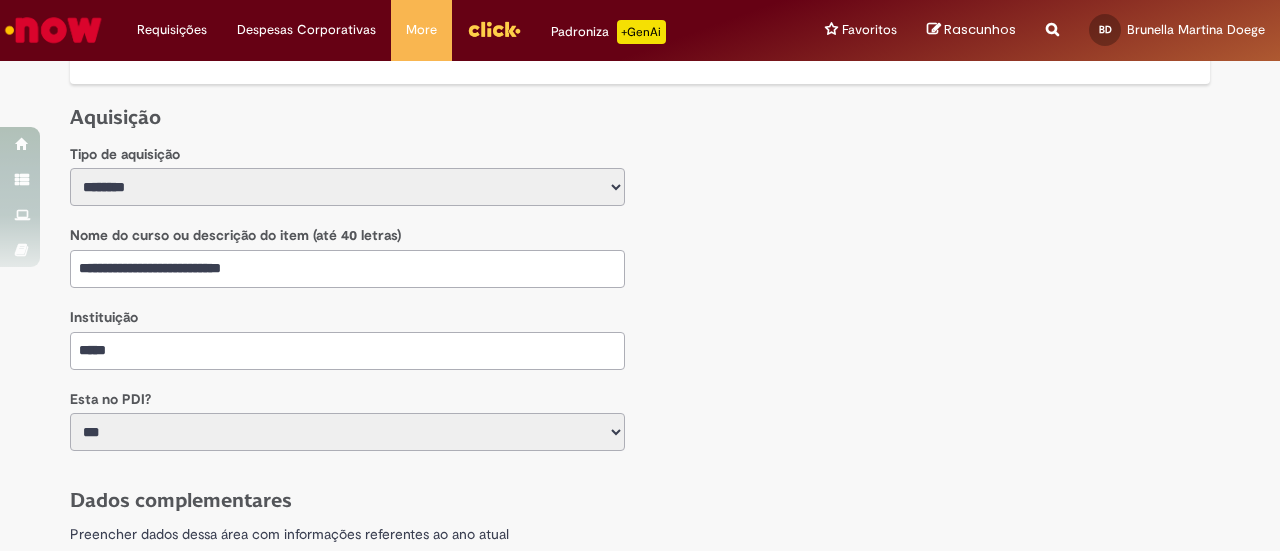click on "**********" at bounding box center [347, 187] 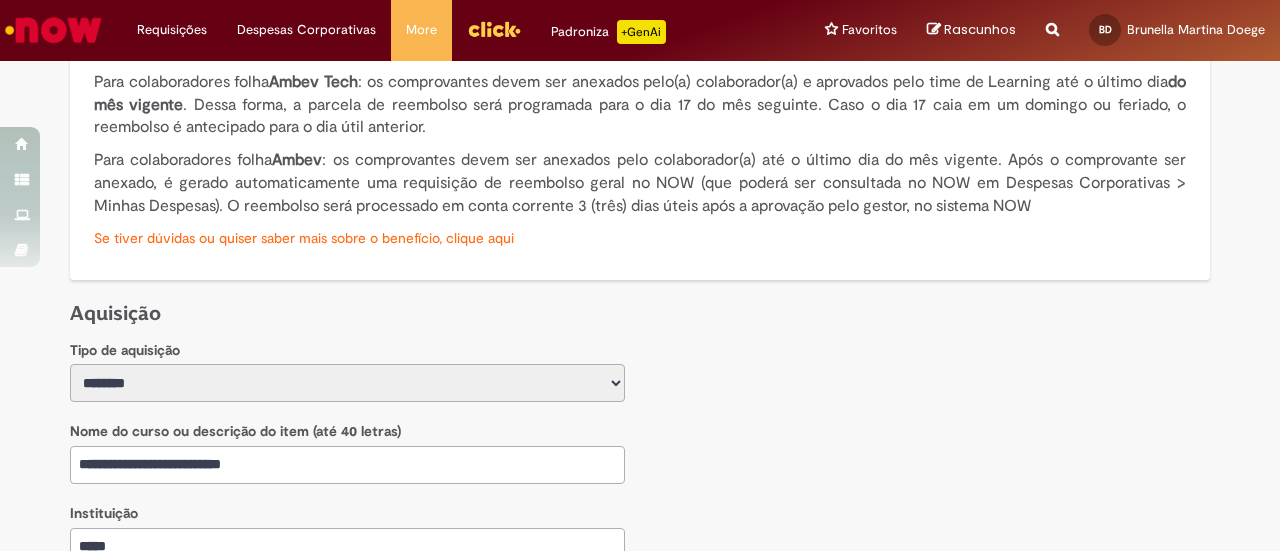 scroll, scrollTop: 400, scrollLeft: 0, axis: vertical 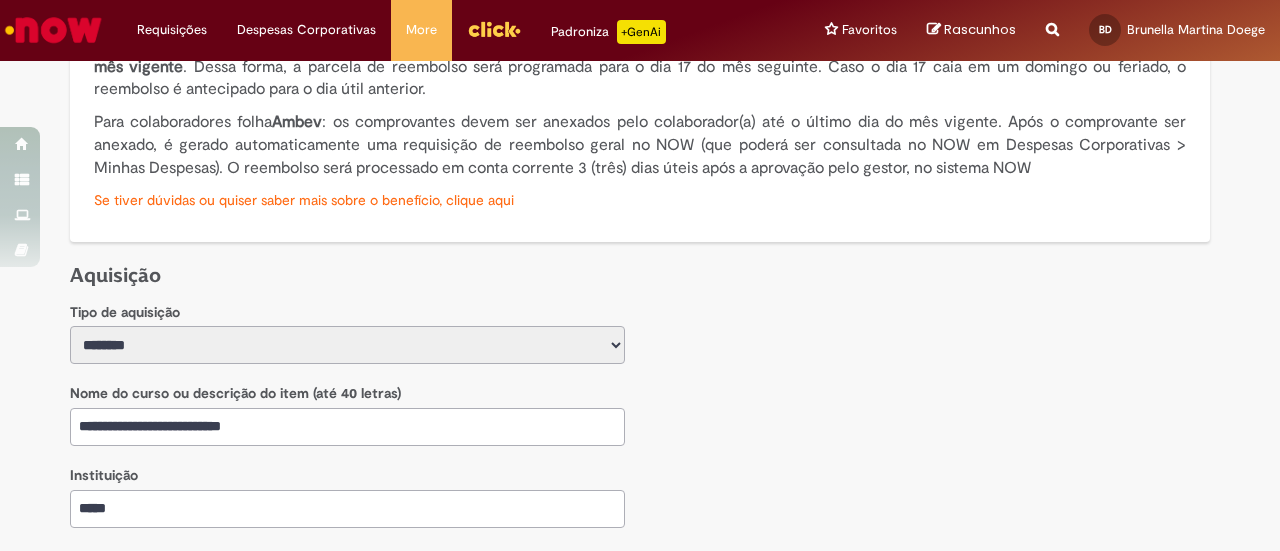 click on "**********" at bounding box center (347, 345) 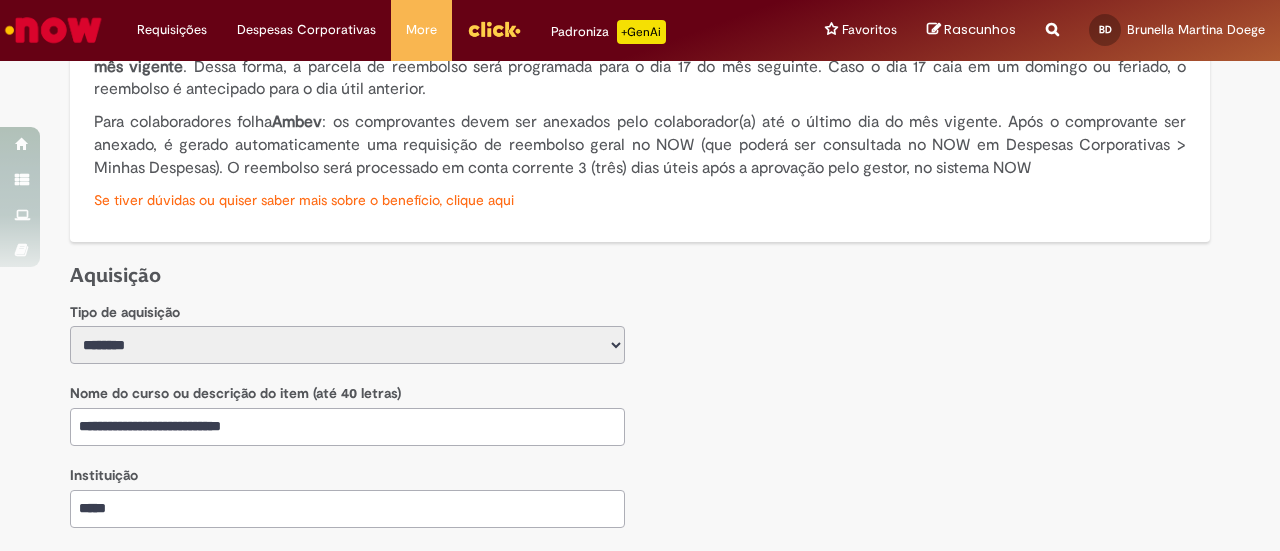 click on "**********" at bounding box center (347, 345) 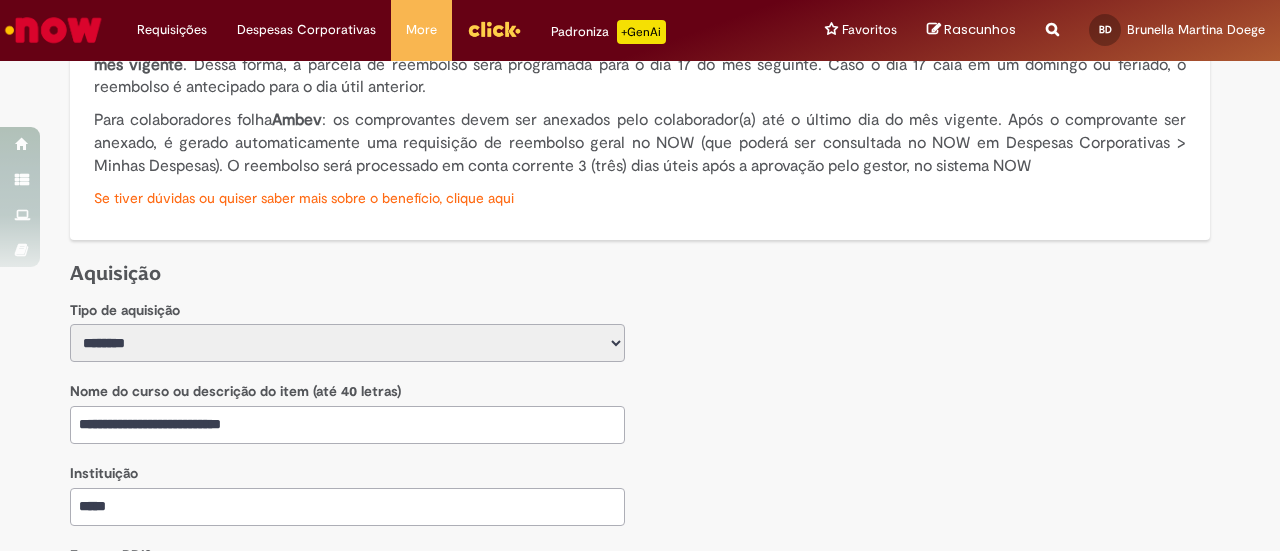 scroll, scrollTop: 500, scrollLeft: 0, axis: vertical 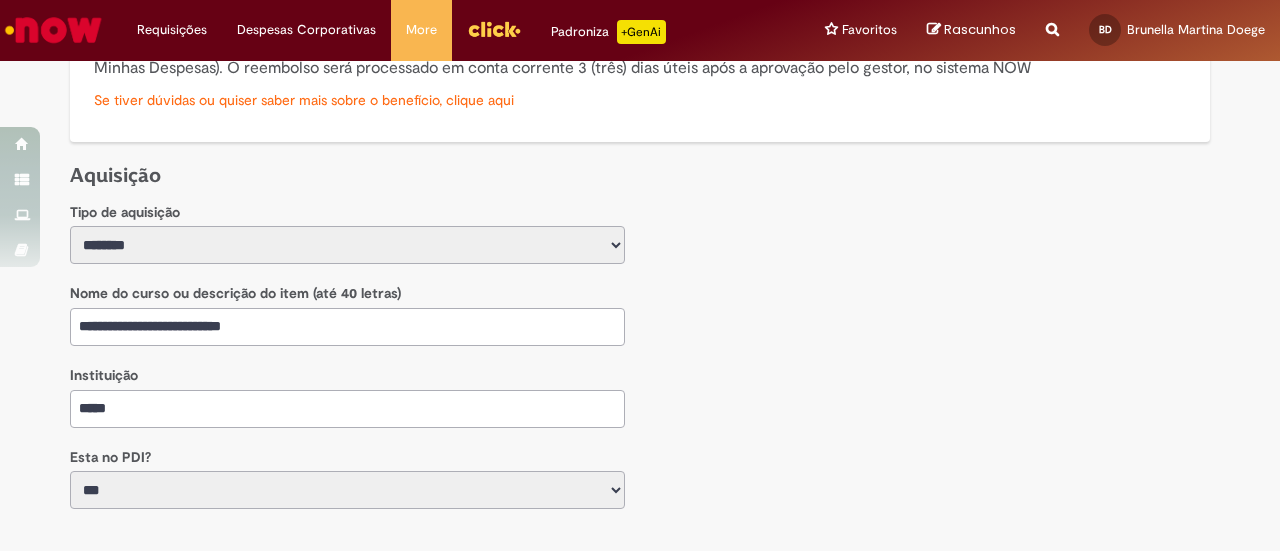 click on "**********" at bounding box center (347, 245) 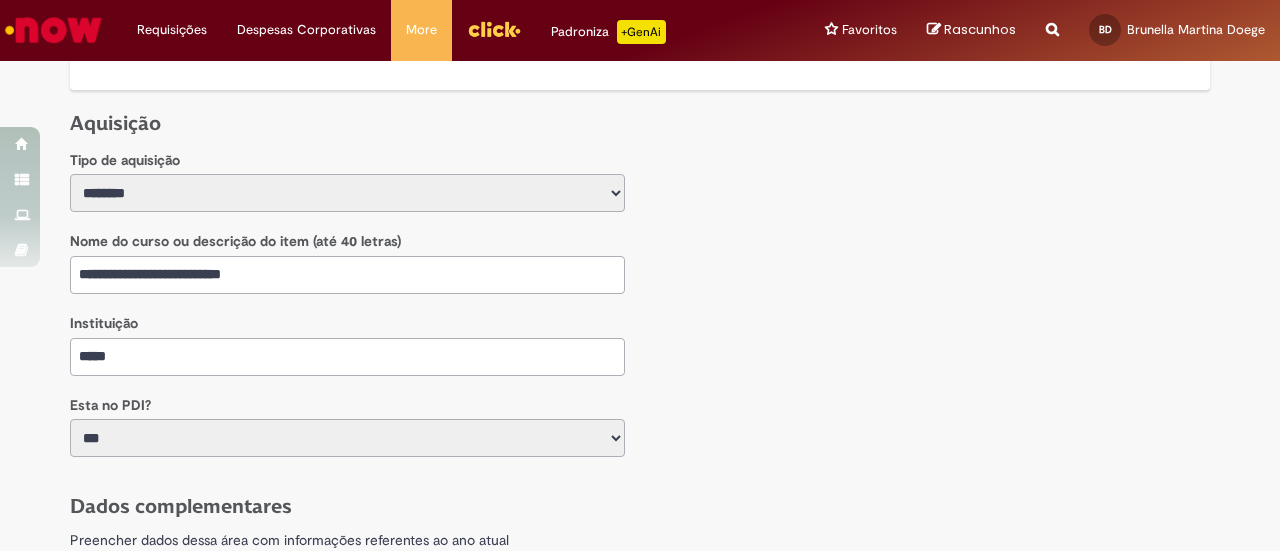 scroll, scrollTop: 500, scrollLeft: 0, axis: vertical 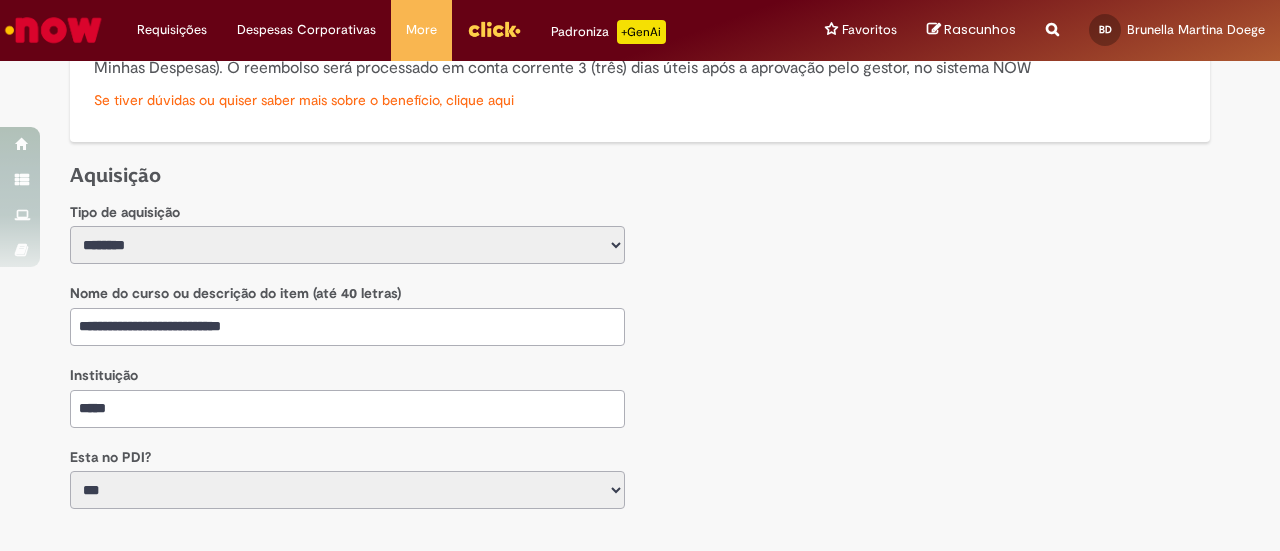 click on "**********" at bounding box center [347, 245] 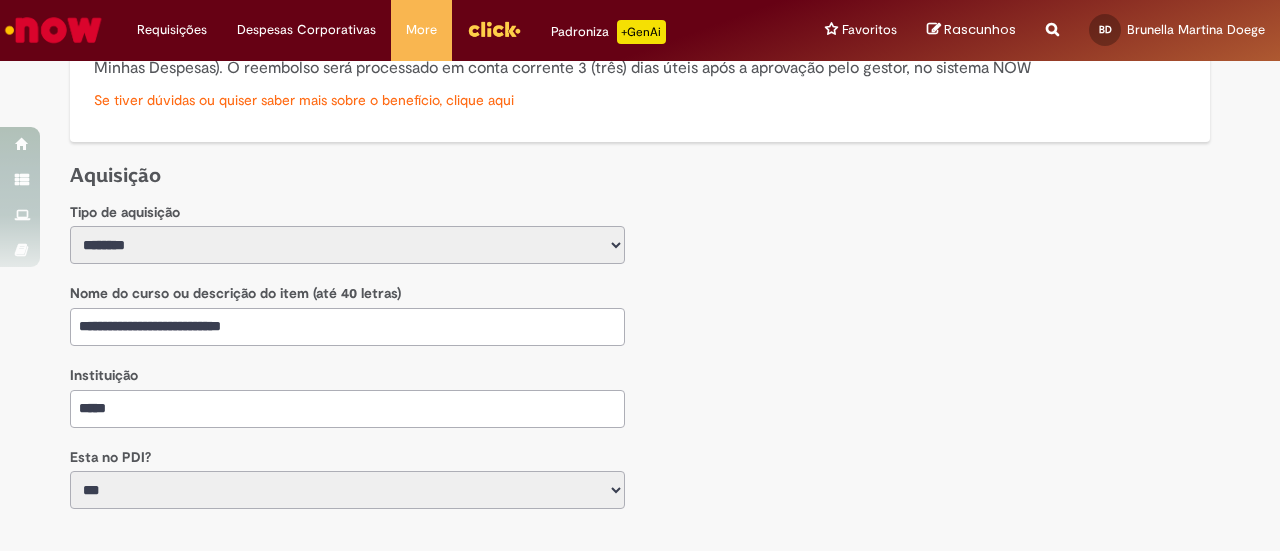 select on "****" 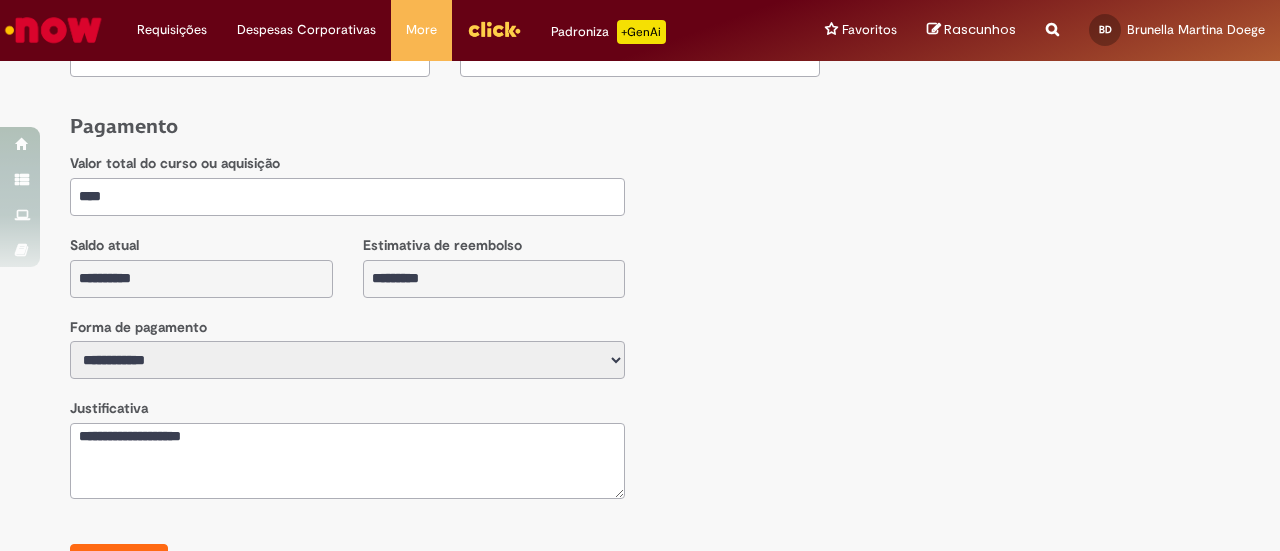 scroll, scrollTop: 1258, scrollLeft: 0, axis: vertical 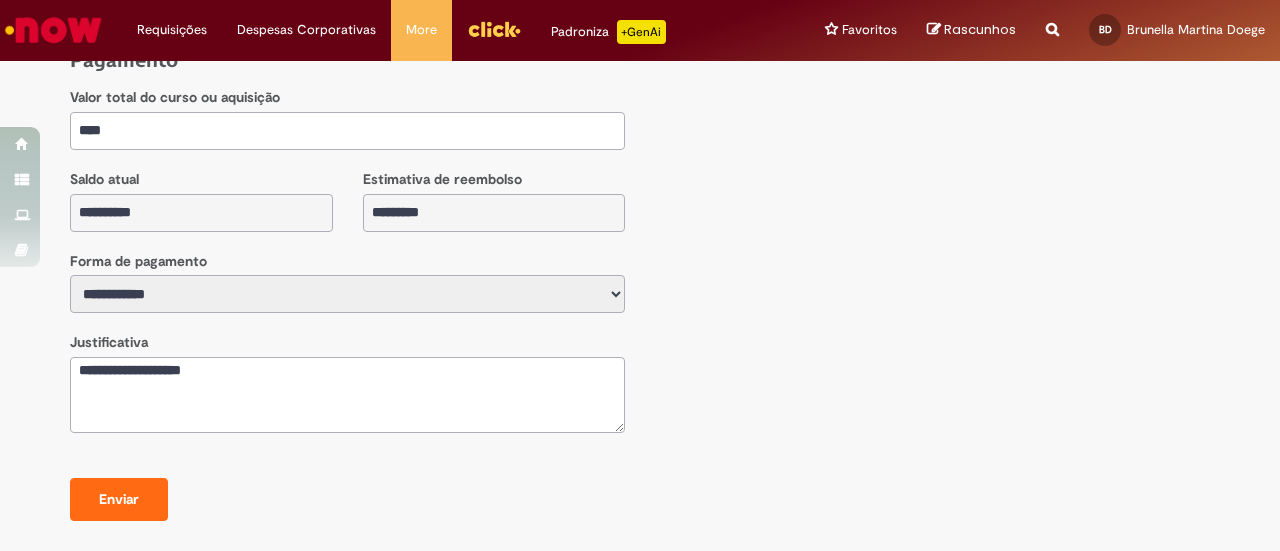 click on "Enviar" at bounding box center (119, 500) 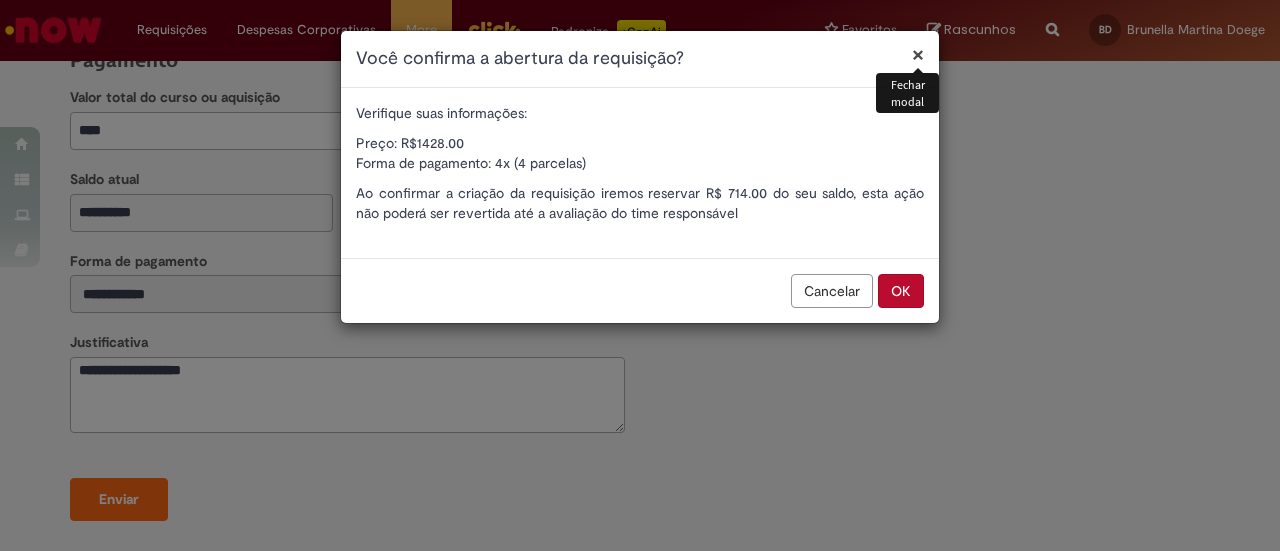 click on "OK" at bounding box center [901, 291] 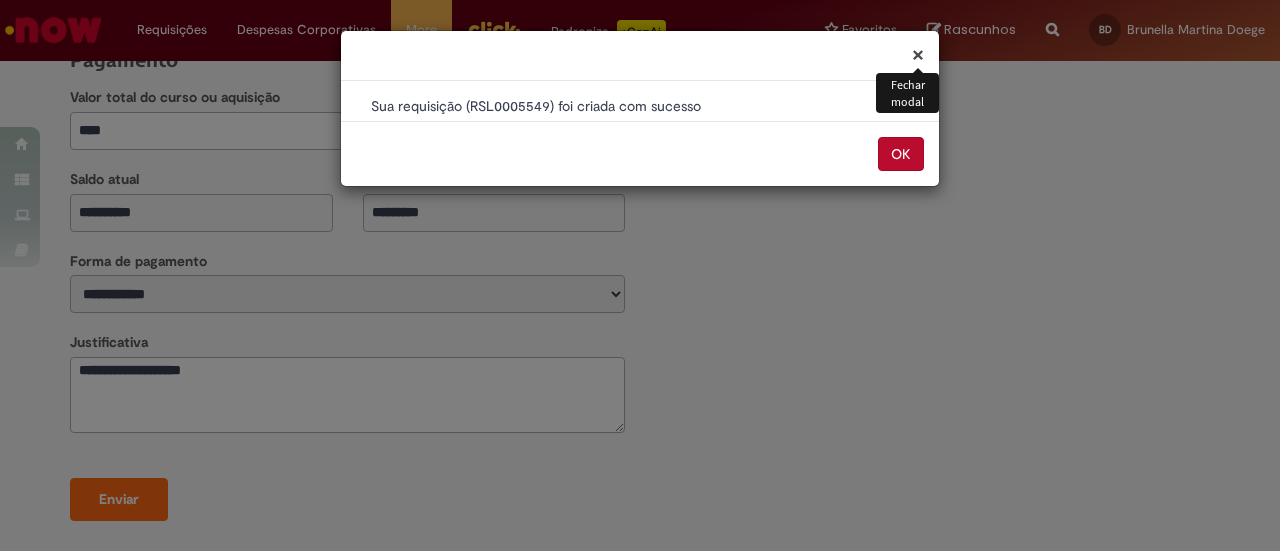 click on "OK" at bounding box center (901, 154) 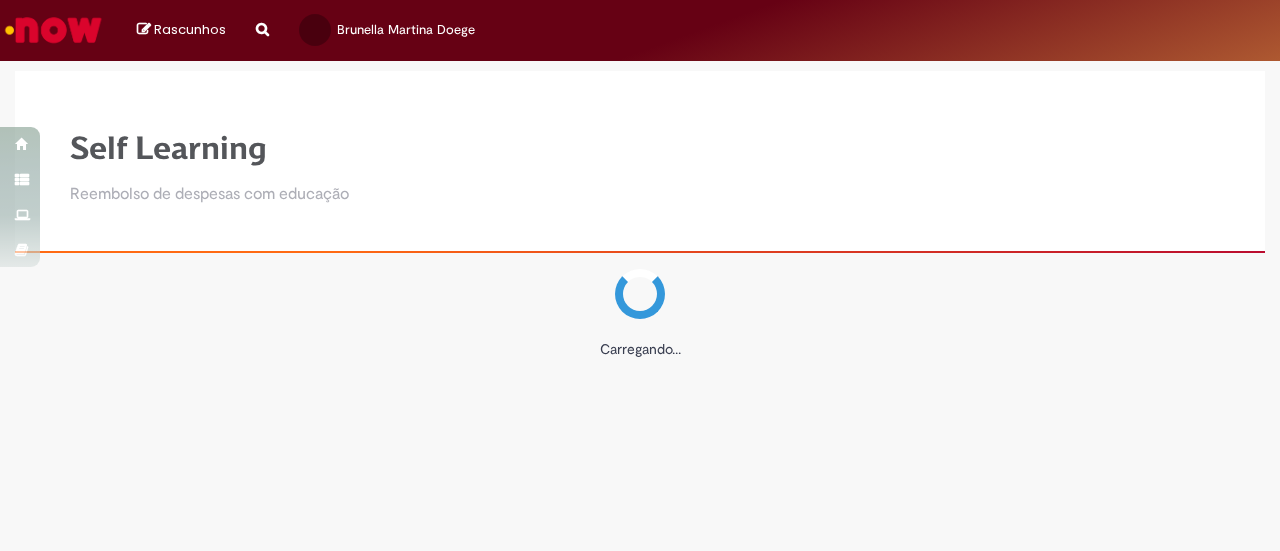 scroll, scrollTop: 0, scrollLeft: 0, axis: both 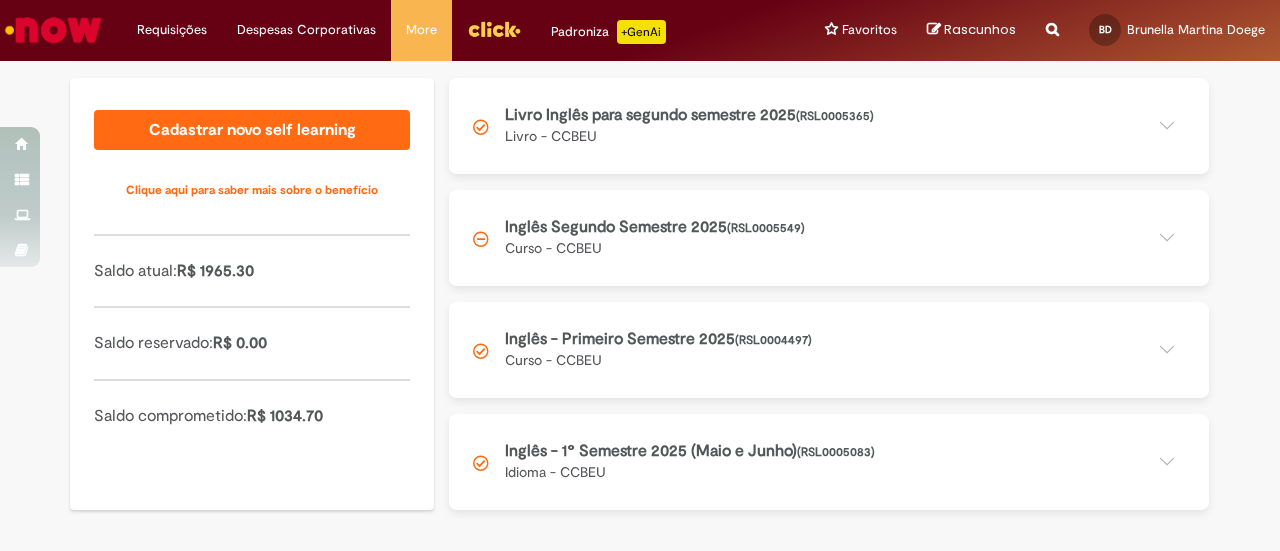 click at bounding box center (829, 238) 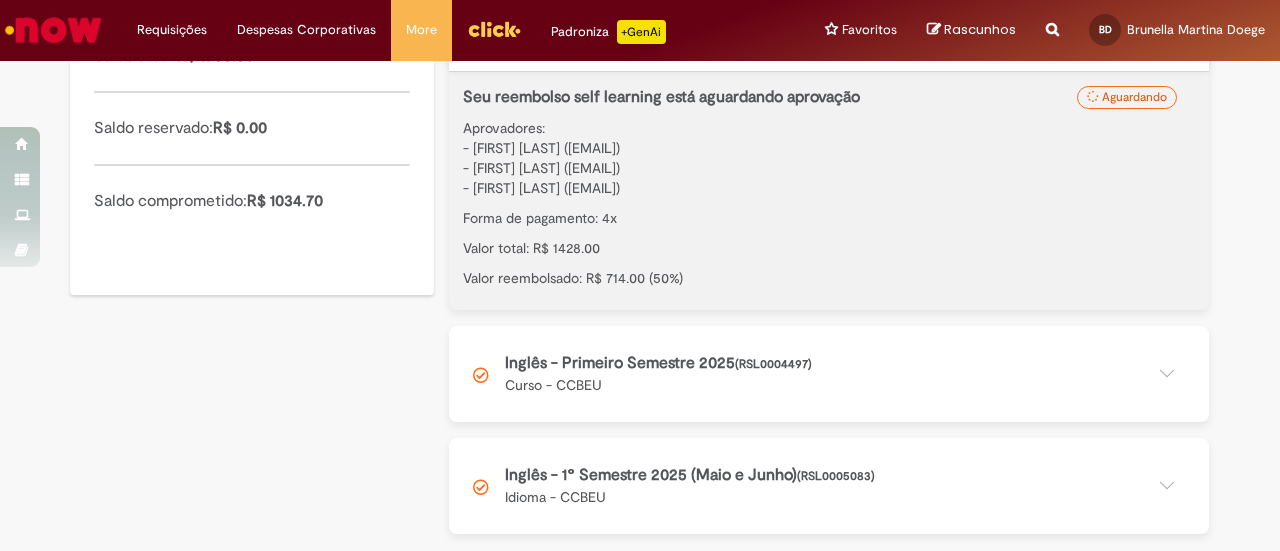 scroll, scrollTop: 620, scrollLeft: 0, axis: vertical 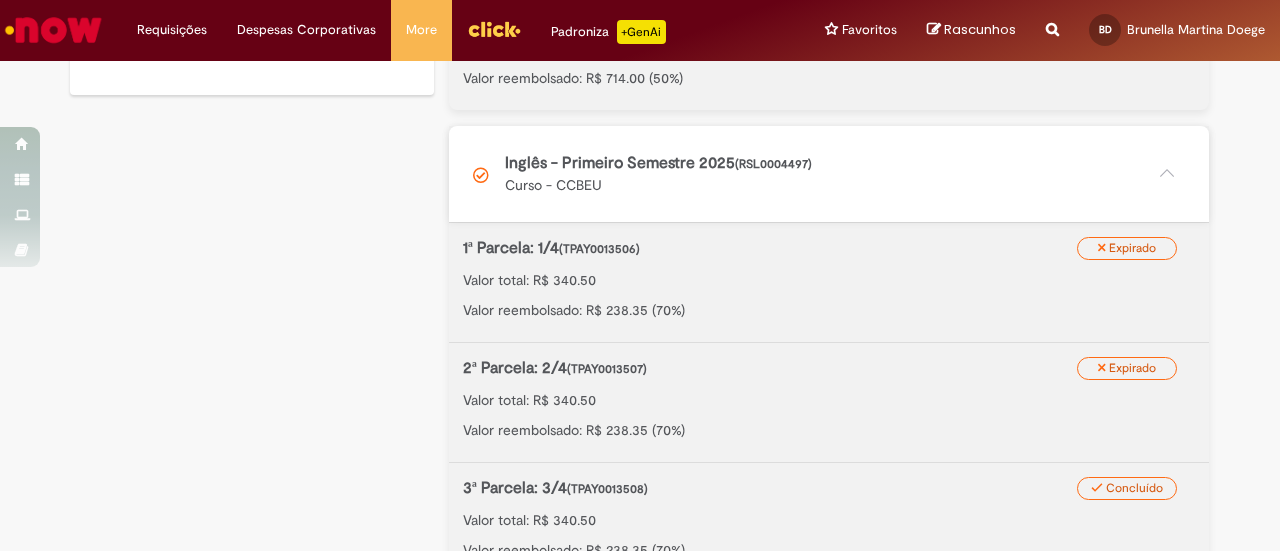 click at bounding box center (829, 174) 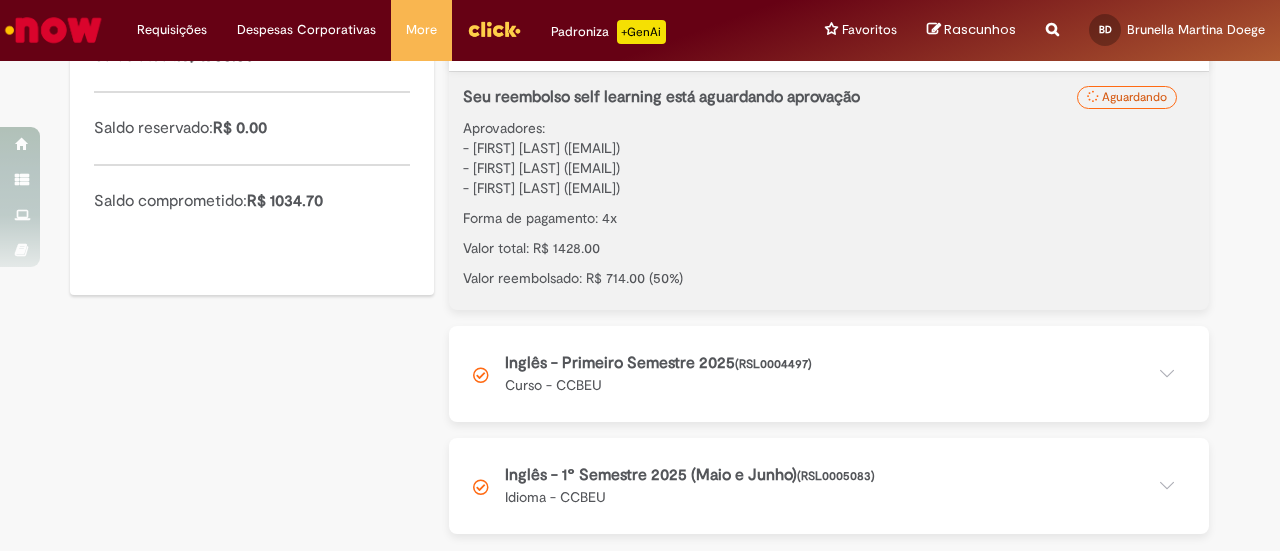 scroll, scrollTop: 620, scrollLeft: 0, axis: vertical 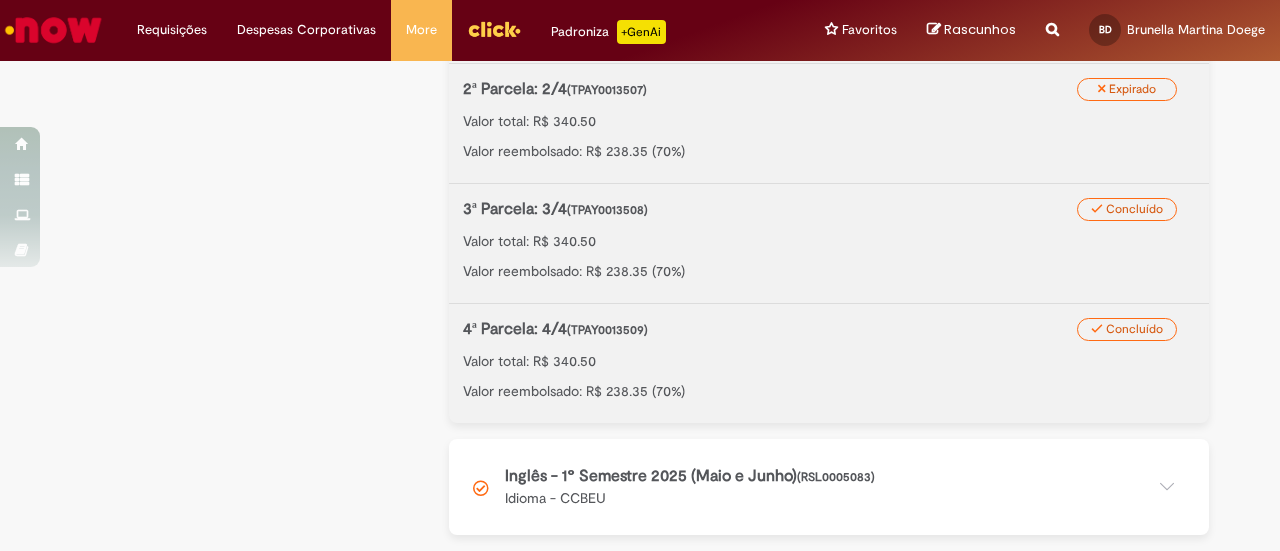 click at bounding box center (829, 487) 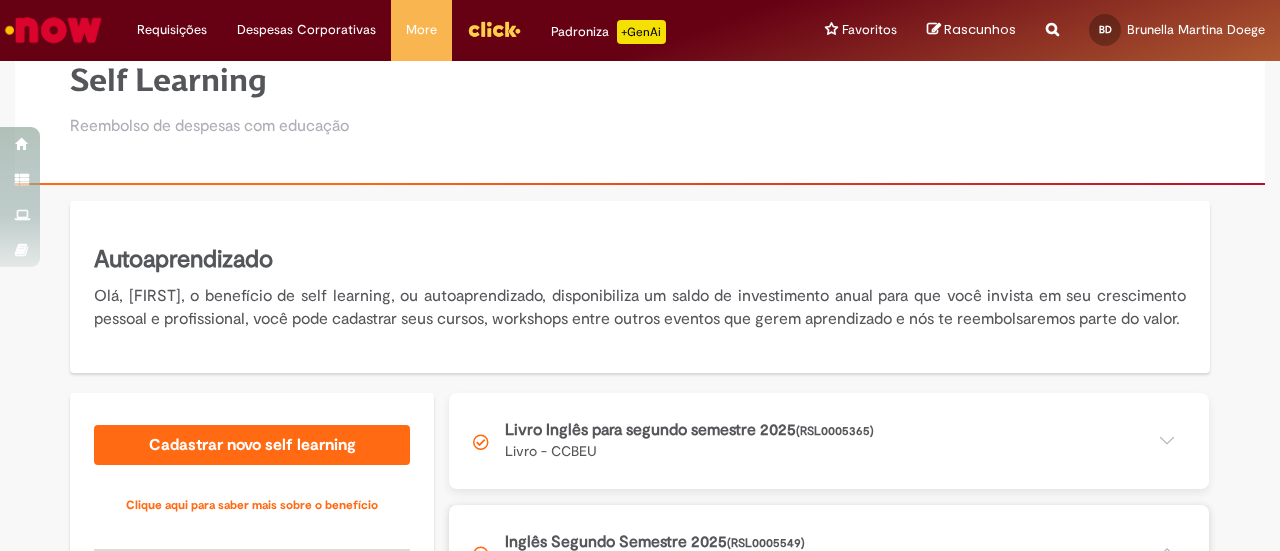 scroll, scrollTop: 0, scrollLeft: 0, axis: both 